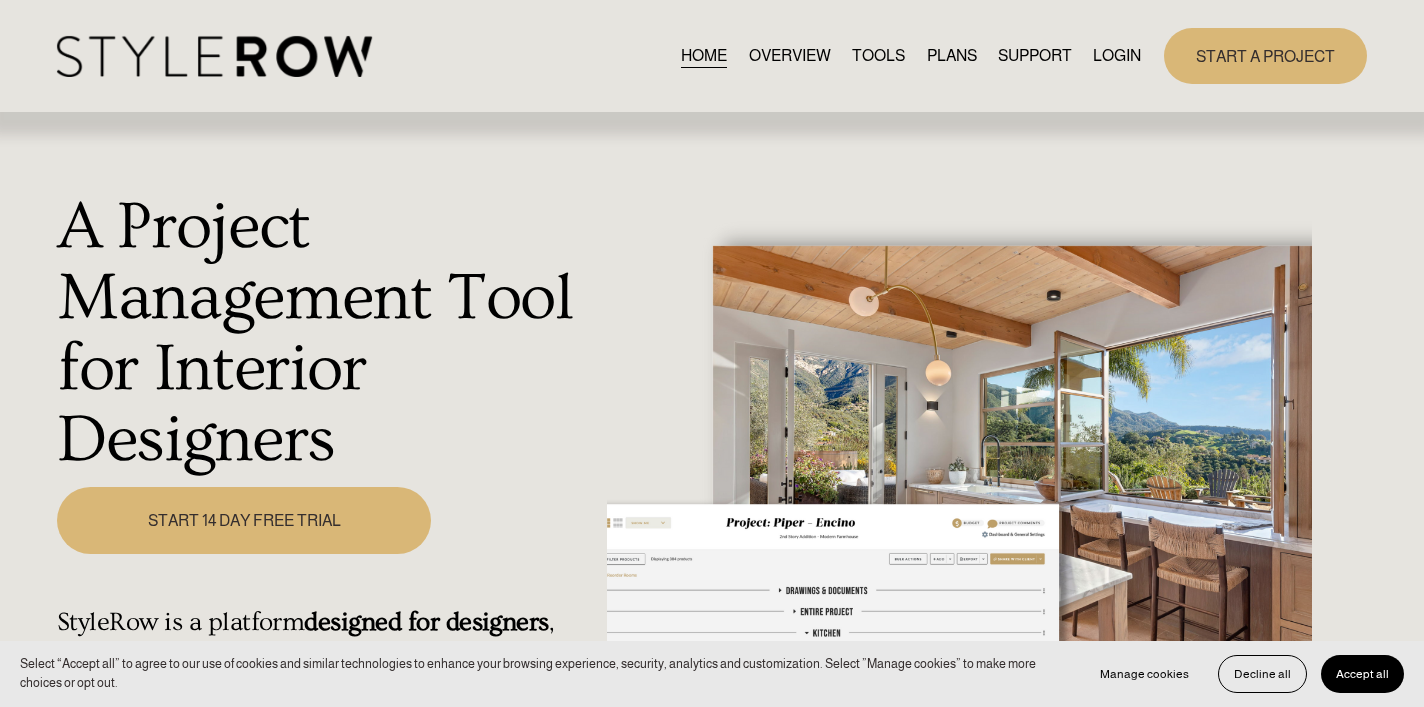 scroll, scrollTop: 0, scrollLeft: 0, axis: both 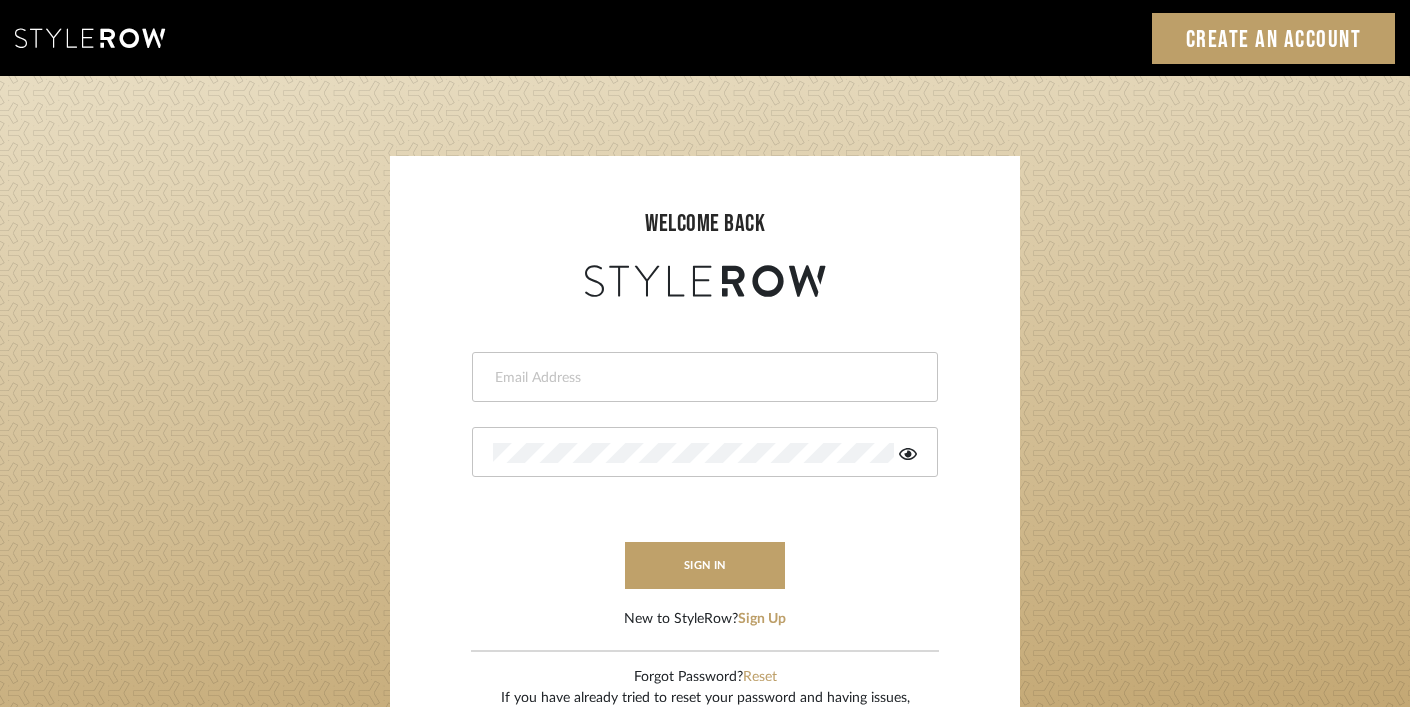 click at bounding box center (702, 378) 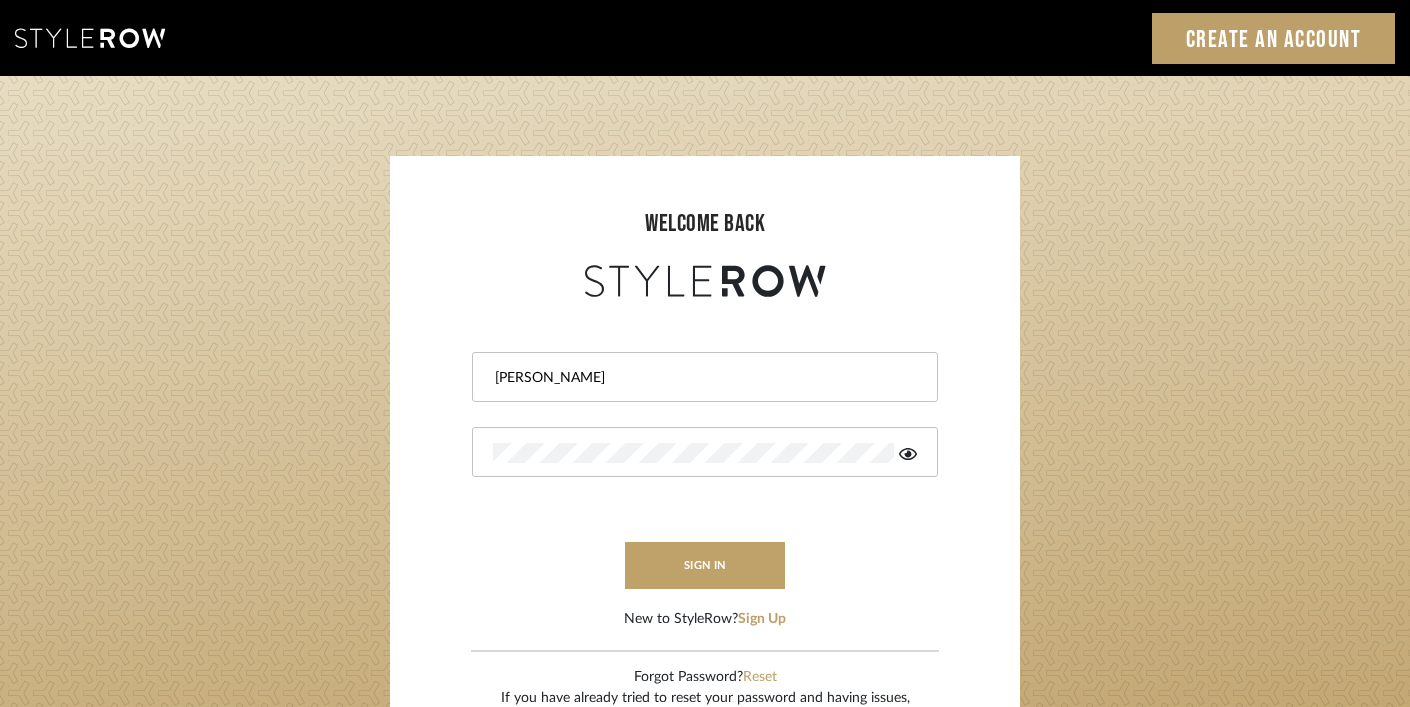 type on "ashley@winnieandcointeriors.com" 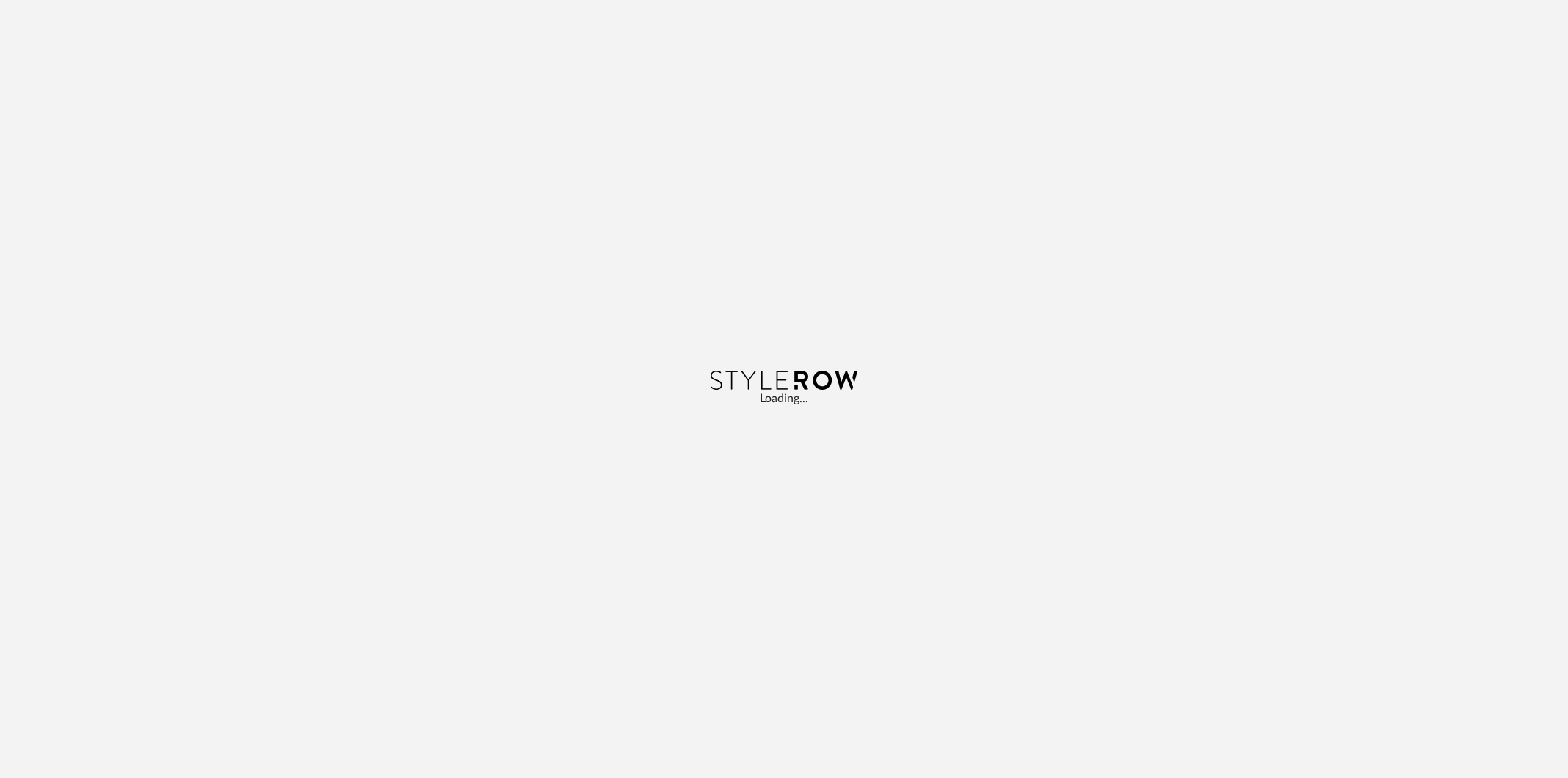 scroll, scrollTop: 0, scrollLeft: 0, axis: both 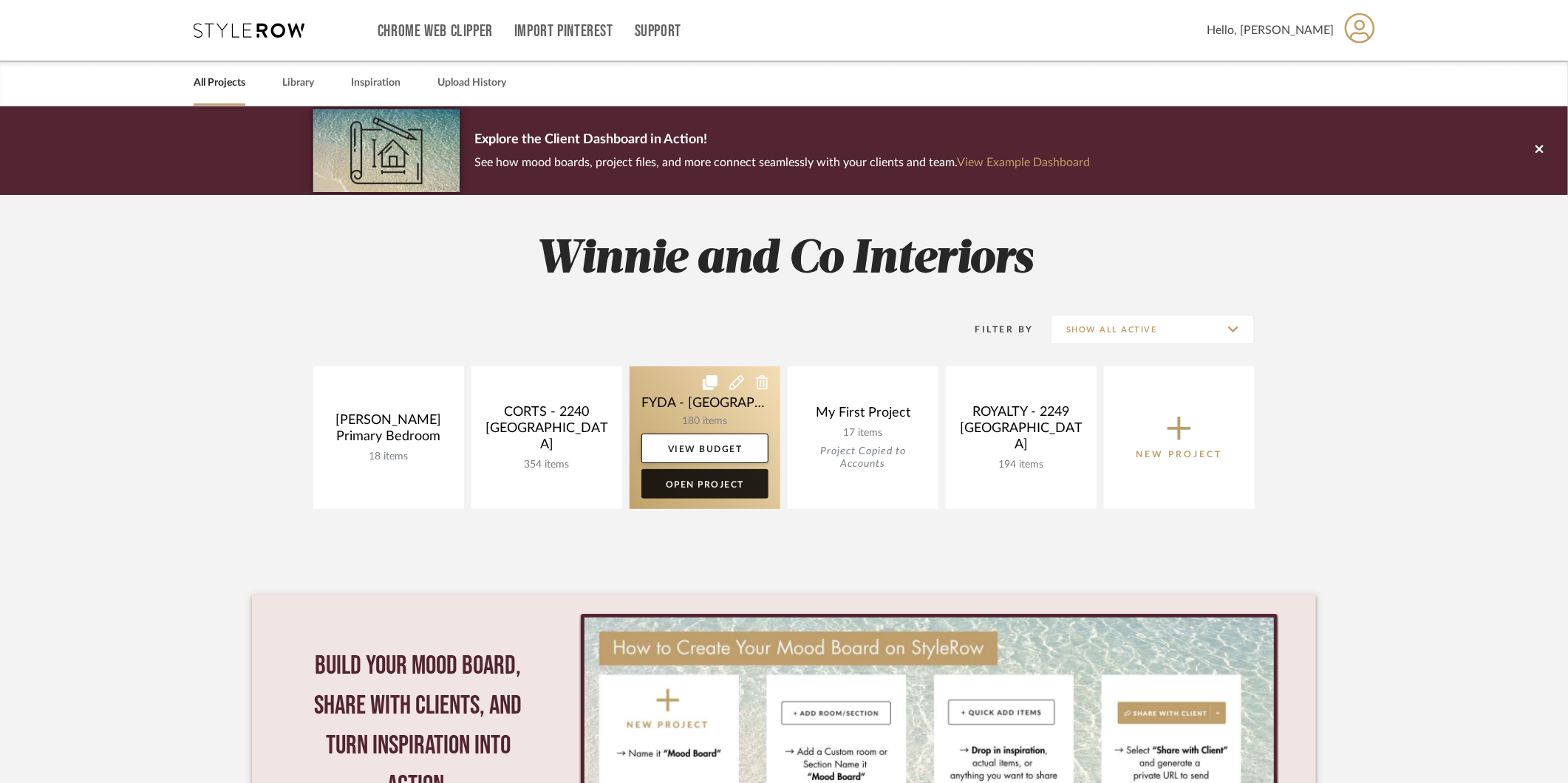 click on "Open Project" 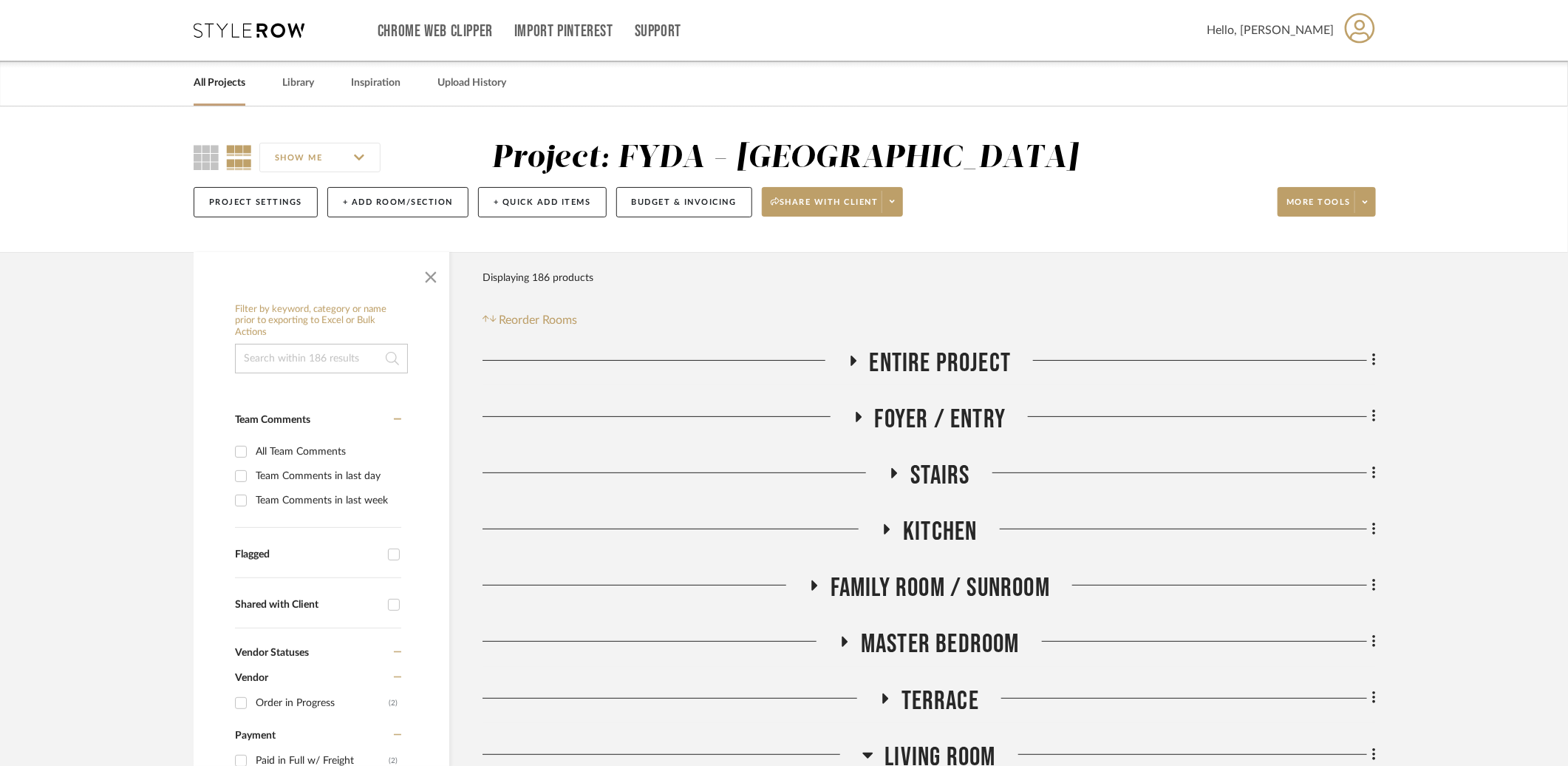 click on "Family Room / Sunroom" 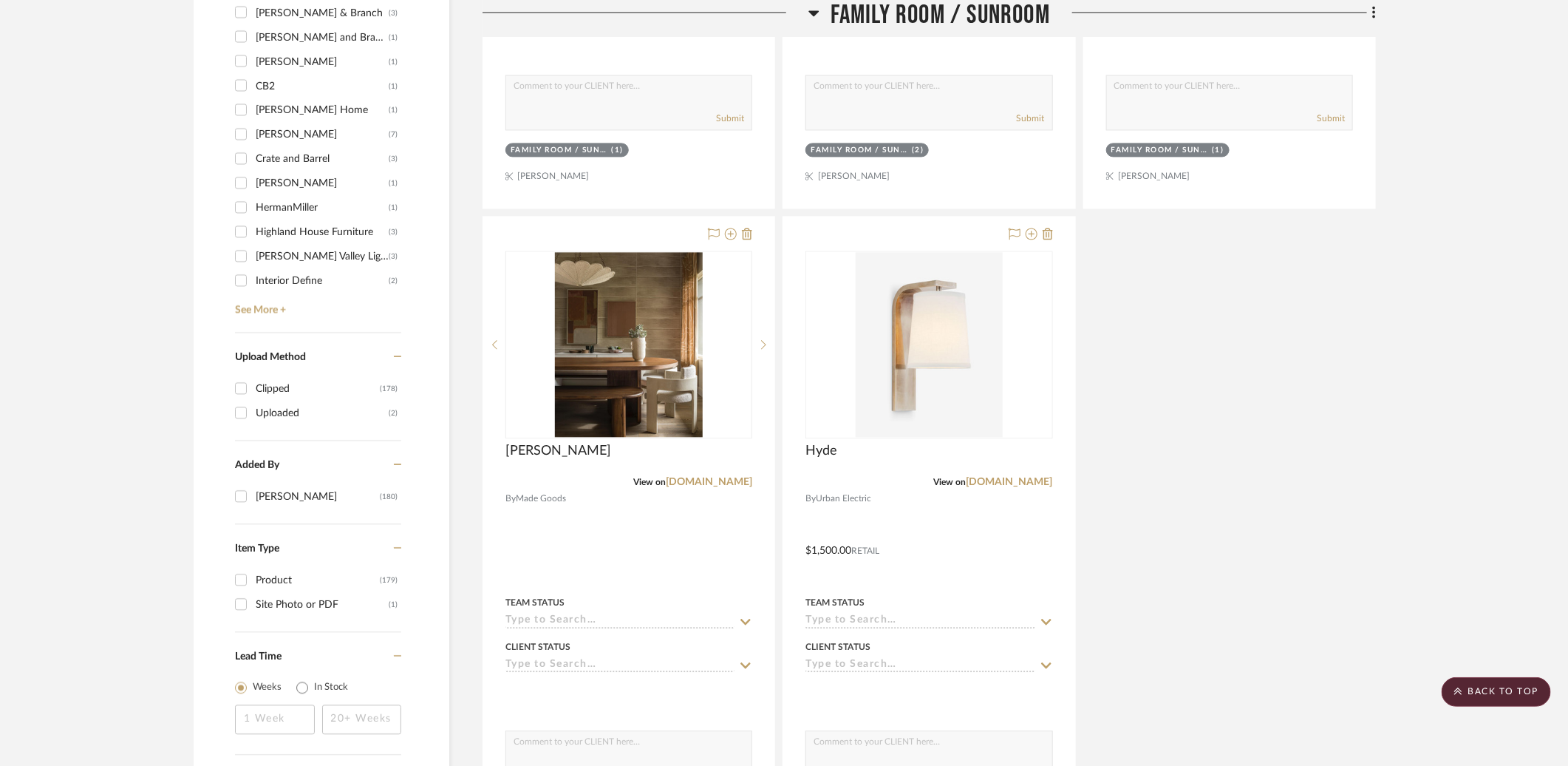 scroll, scrollTop: 1731, scrollLeft: 0, axis: vertical 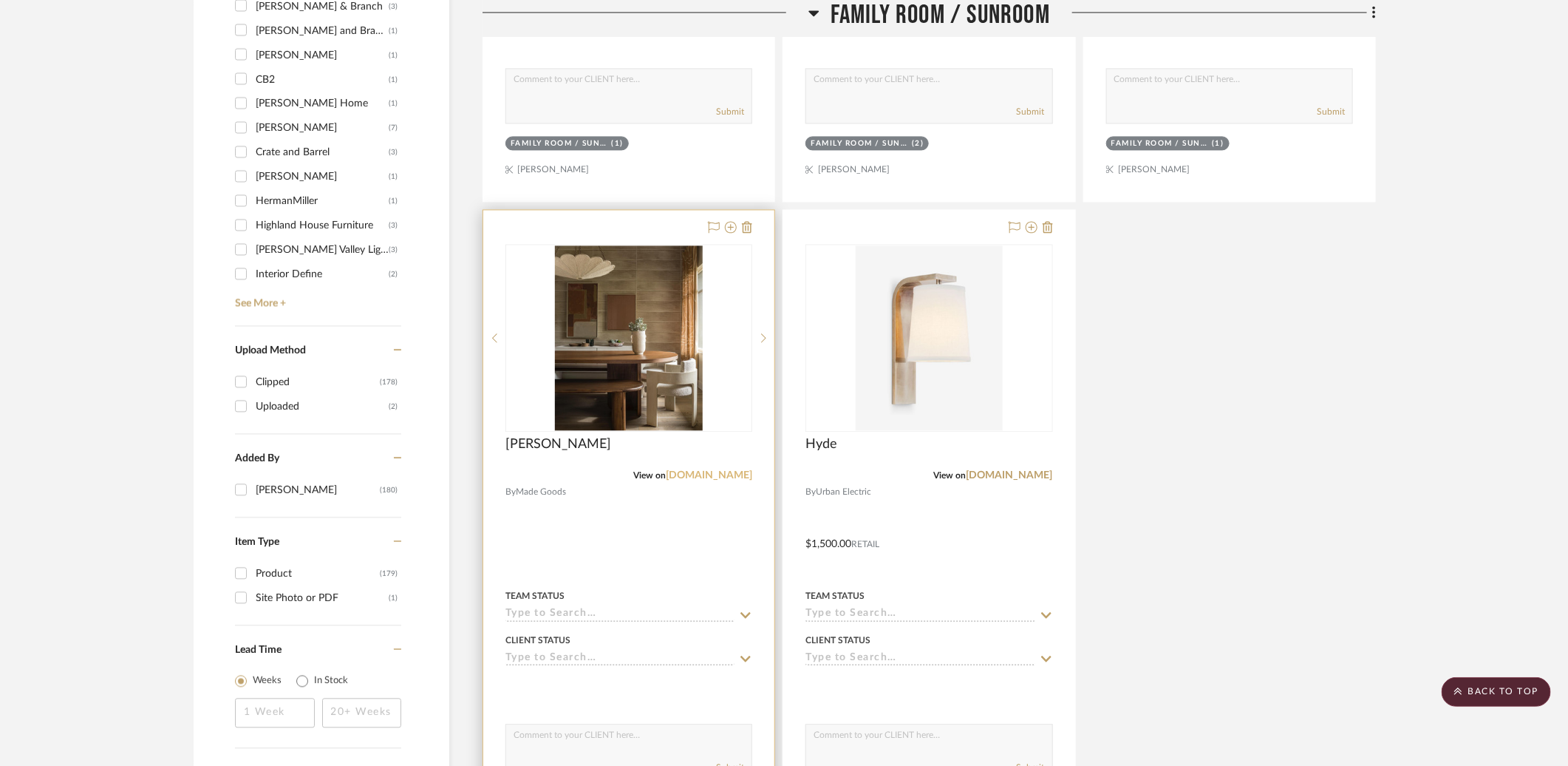 click on "madegoods.com" at bounding box center [709, 475] 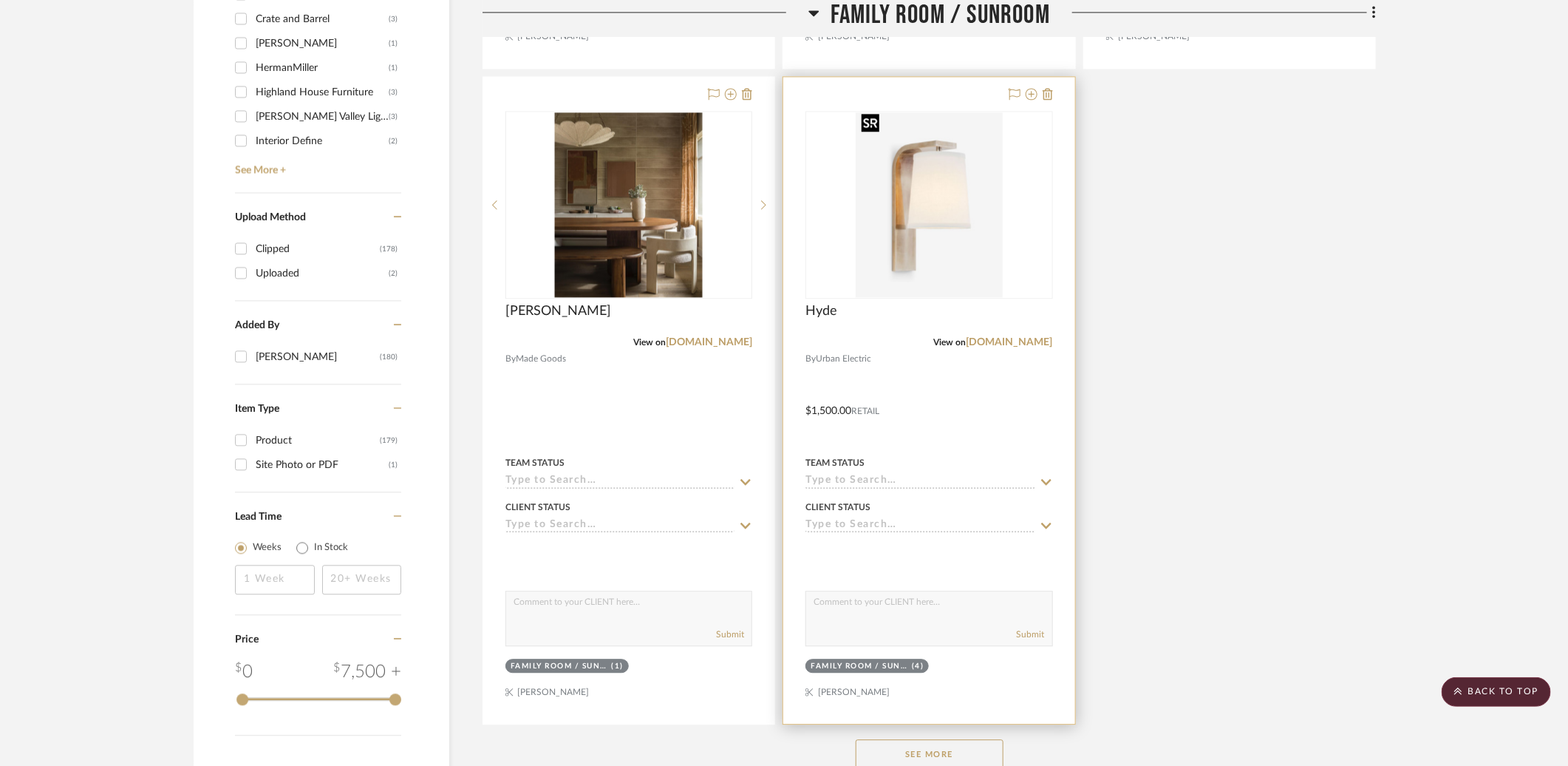 scroll, scrollTop: 1888, scrollLeft: 0, axis: vertical 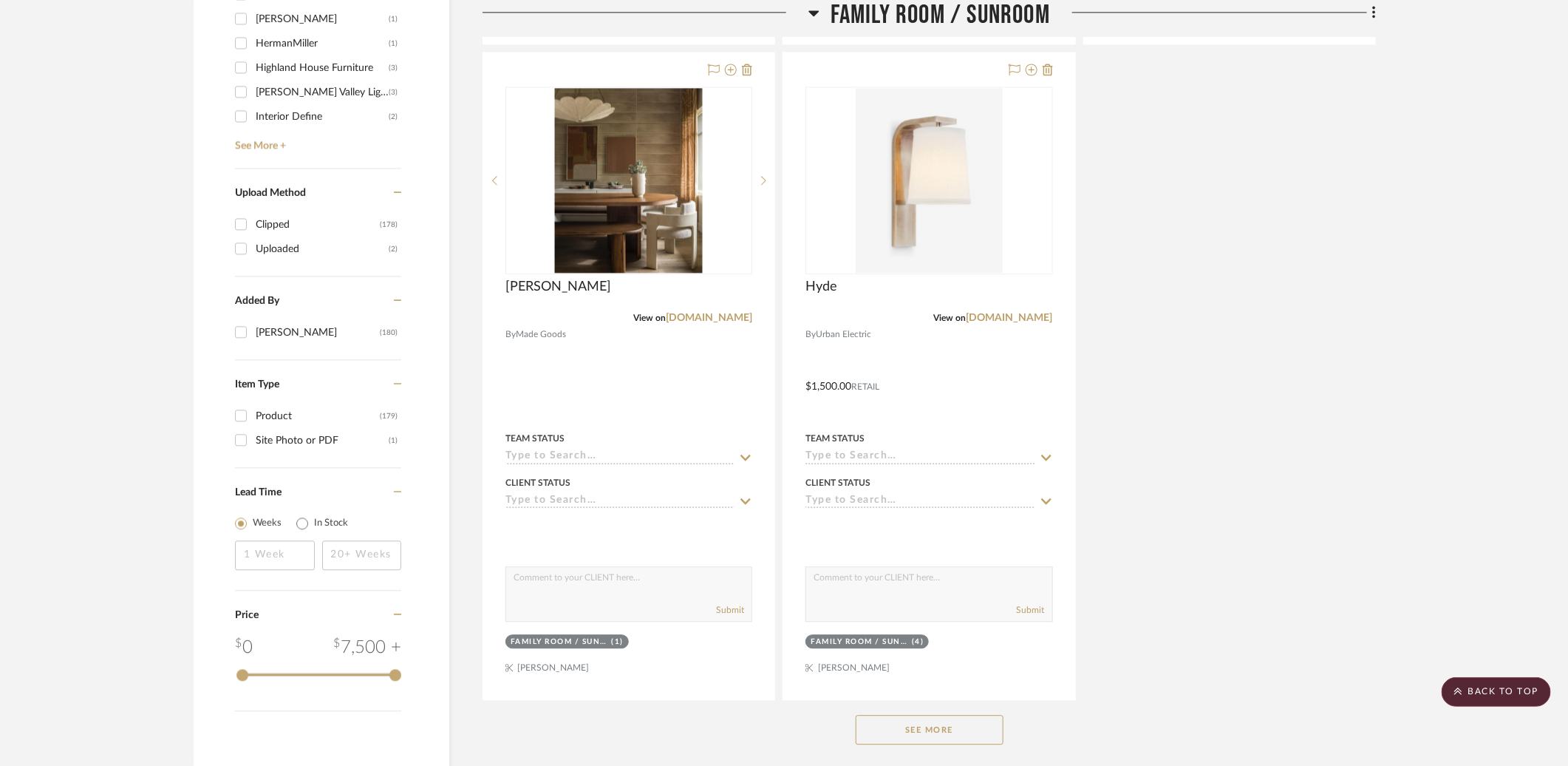 click on "See More" 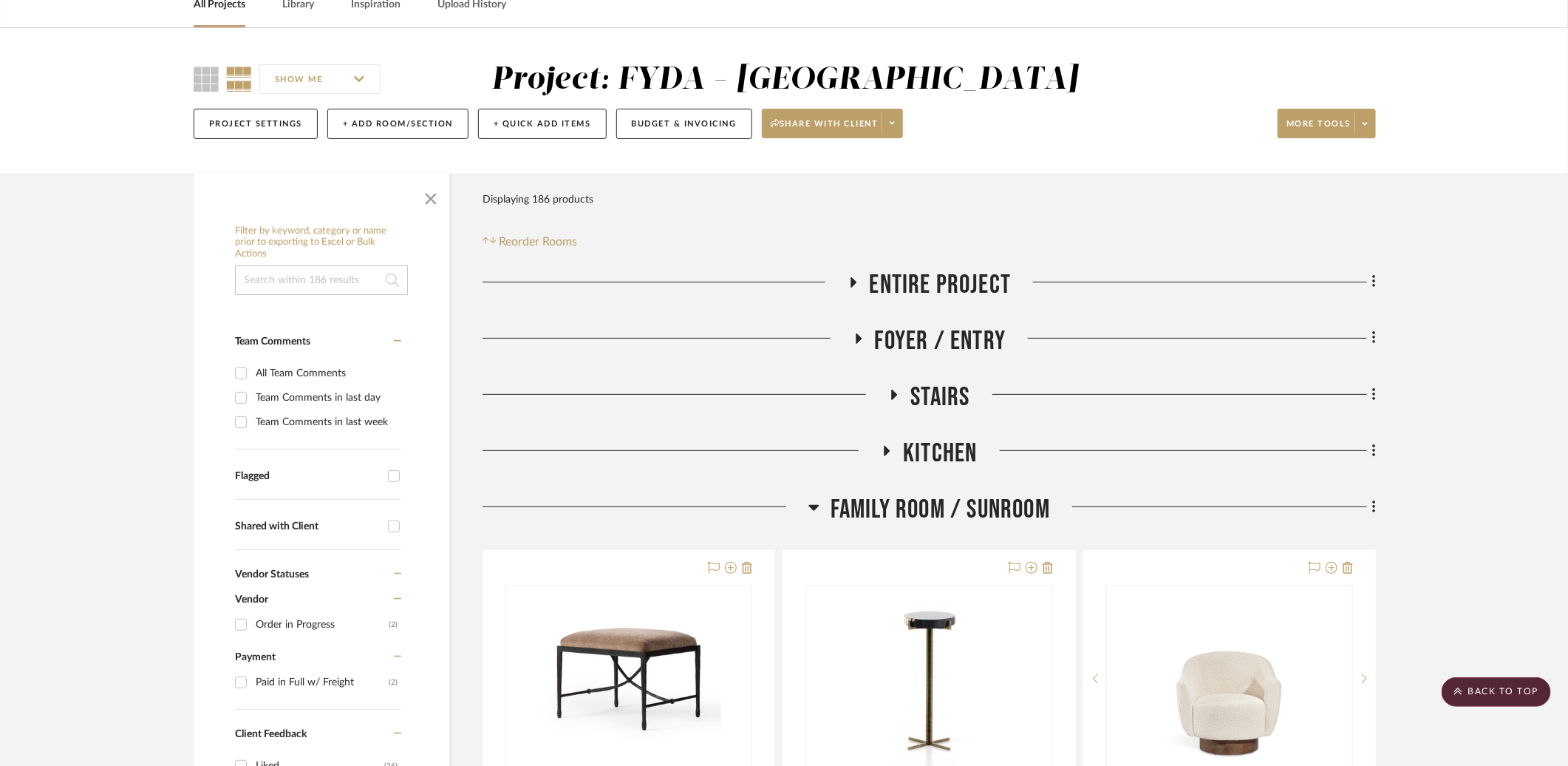scroll, scrollTop: 0, scrollLeft: 0, axis: both 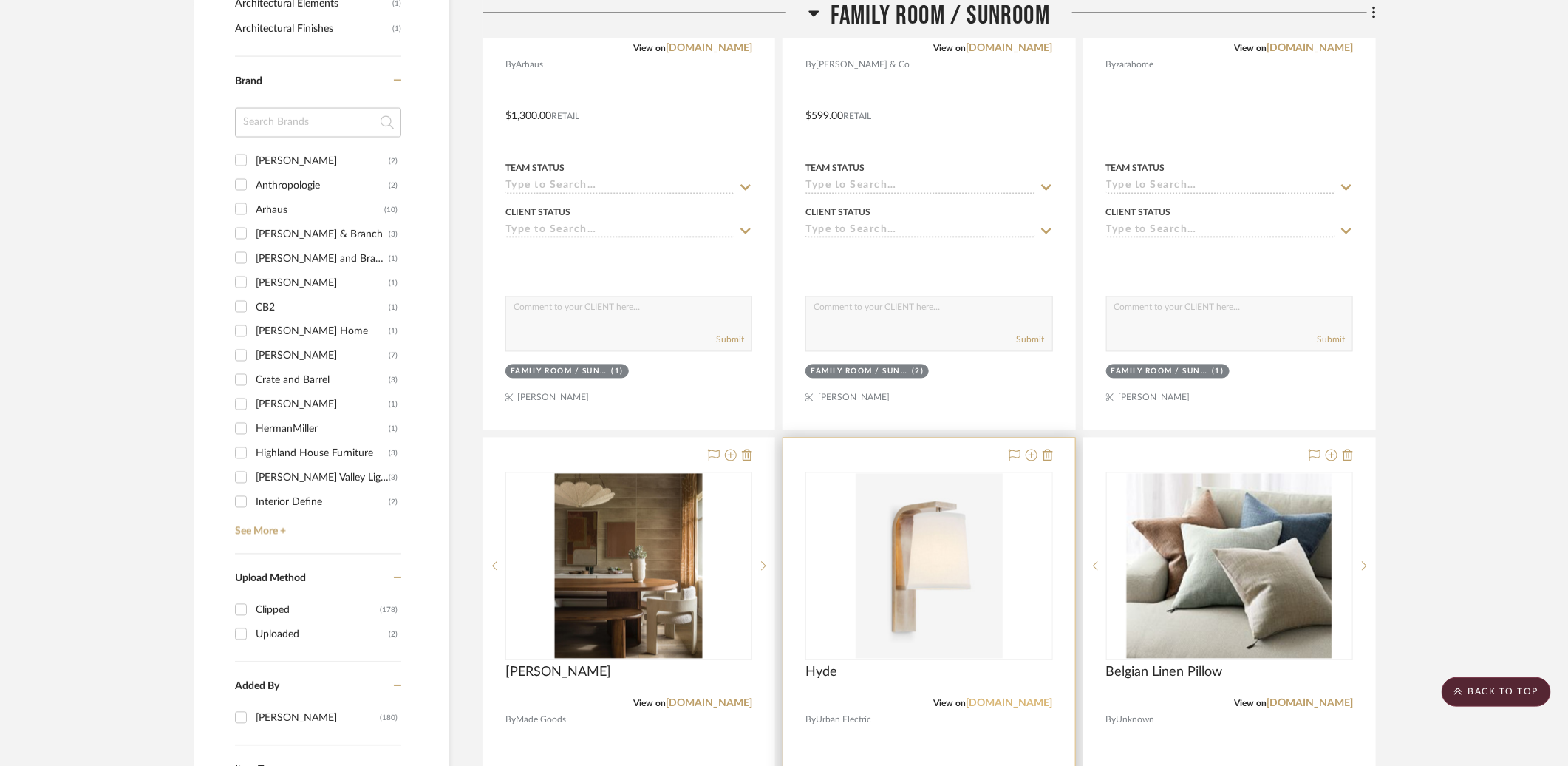 click on "urbanelectric.com" at bounding box center [1009, 704] 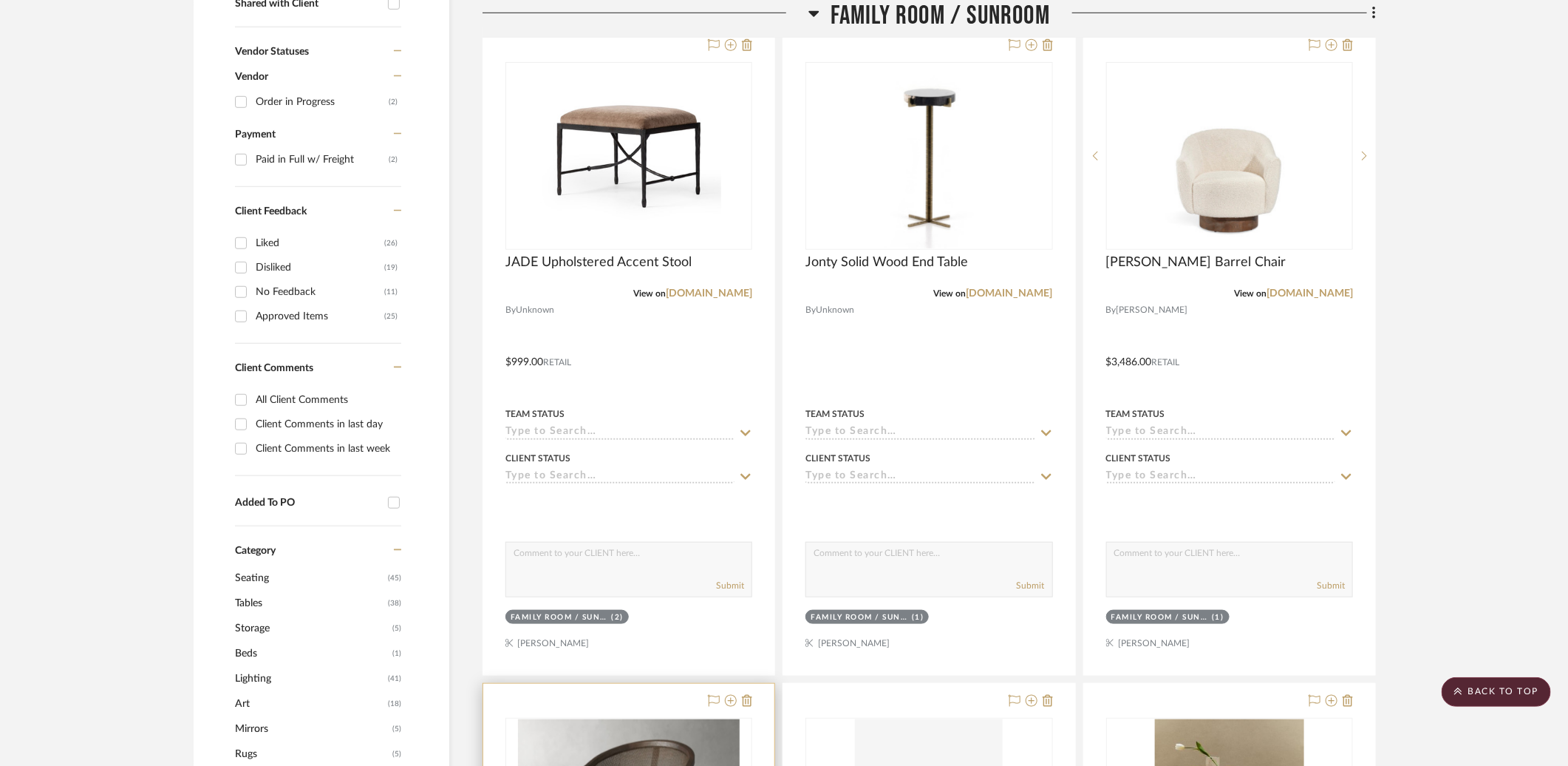 scroll, scrollTop: 630, scrollLeft: 0, axis: vertical 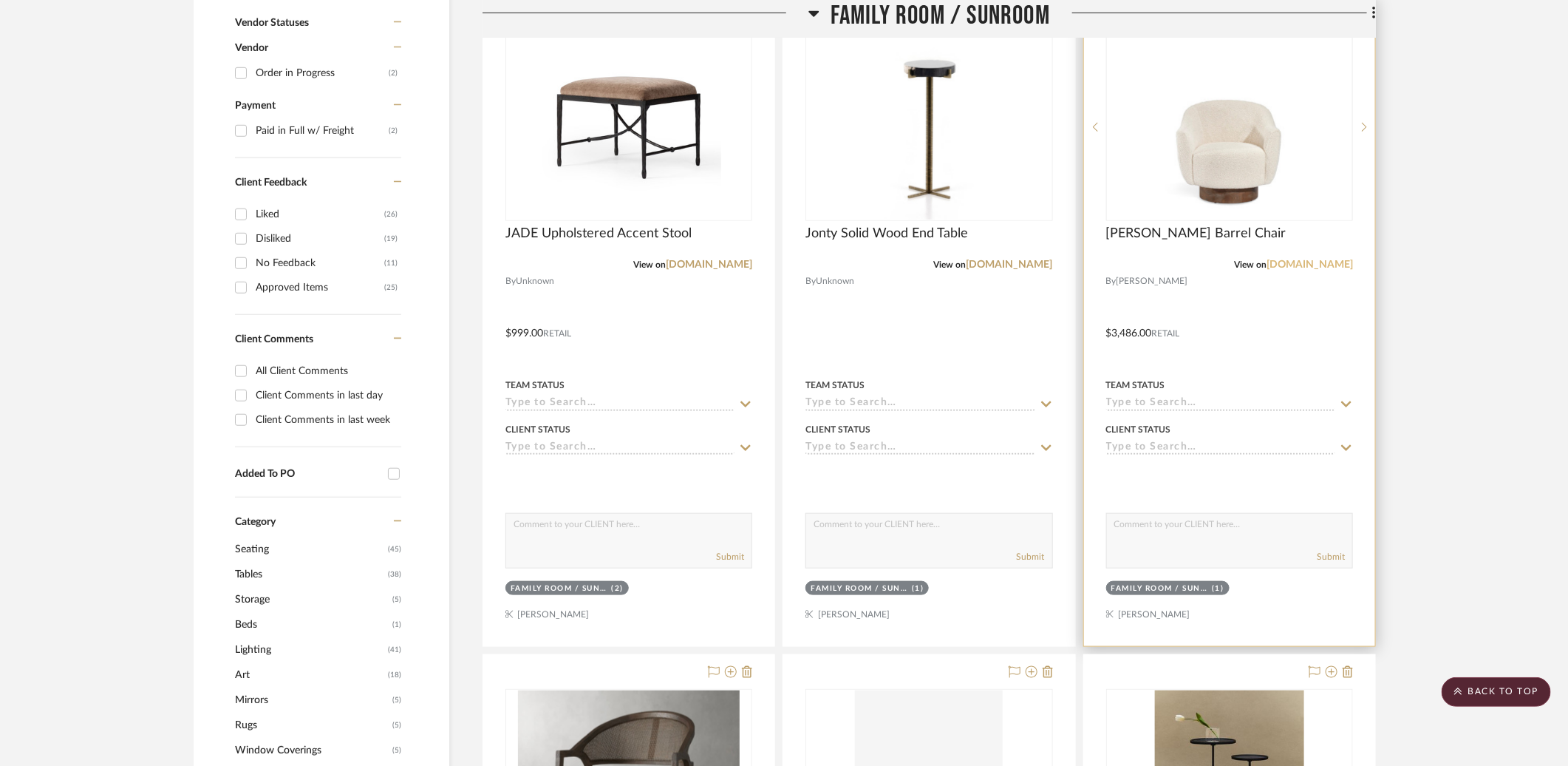click on "alicelanehome.com" at bounding box center (1309, 265) 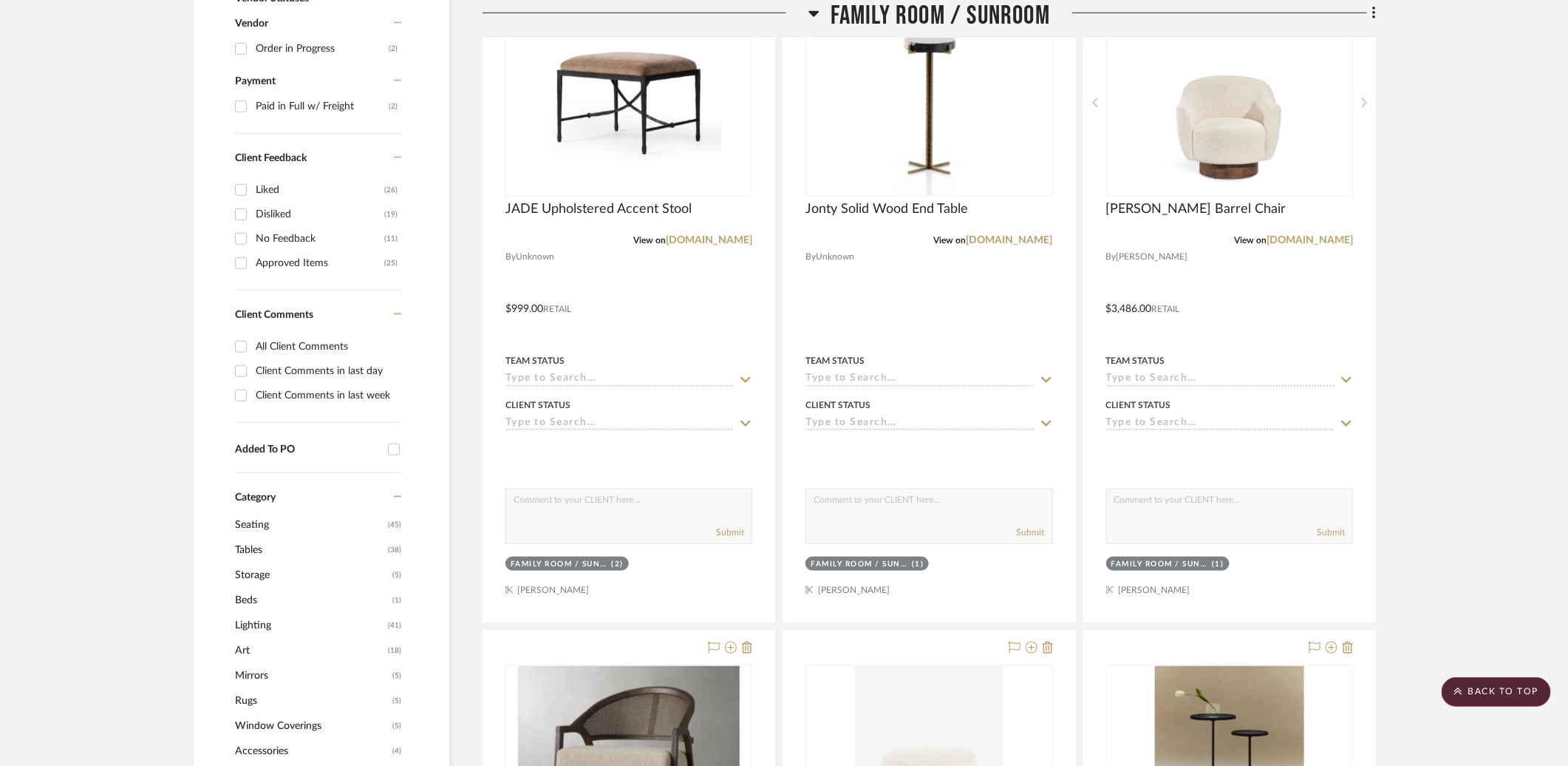 scroll, scrollTop: 540, scrollLeft: 0, axis: vertical 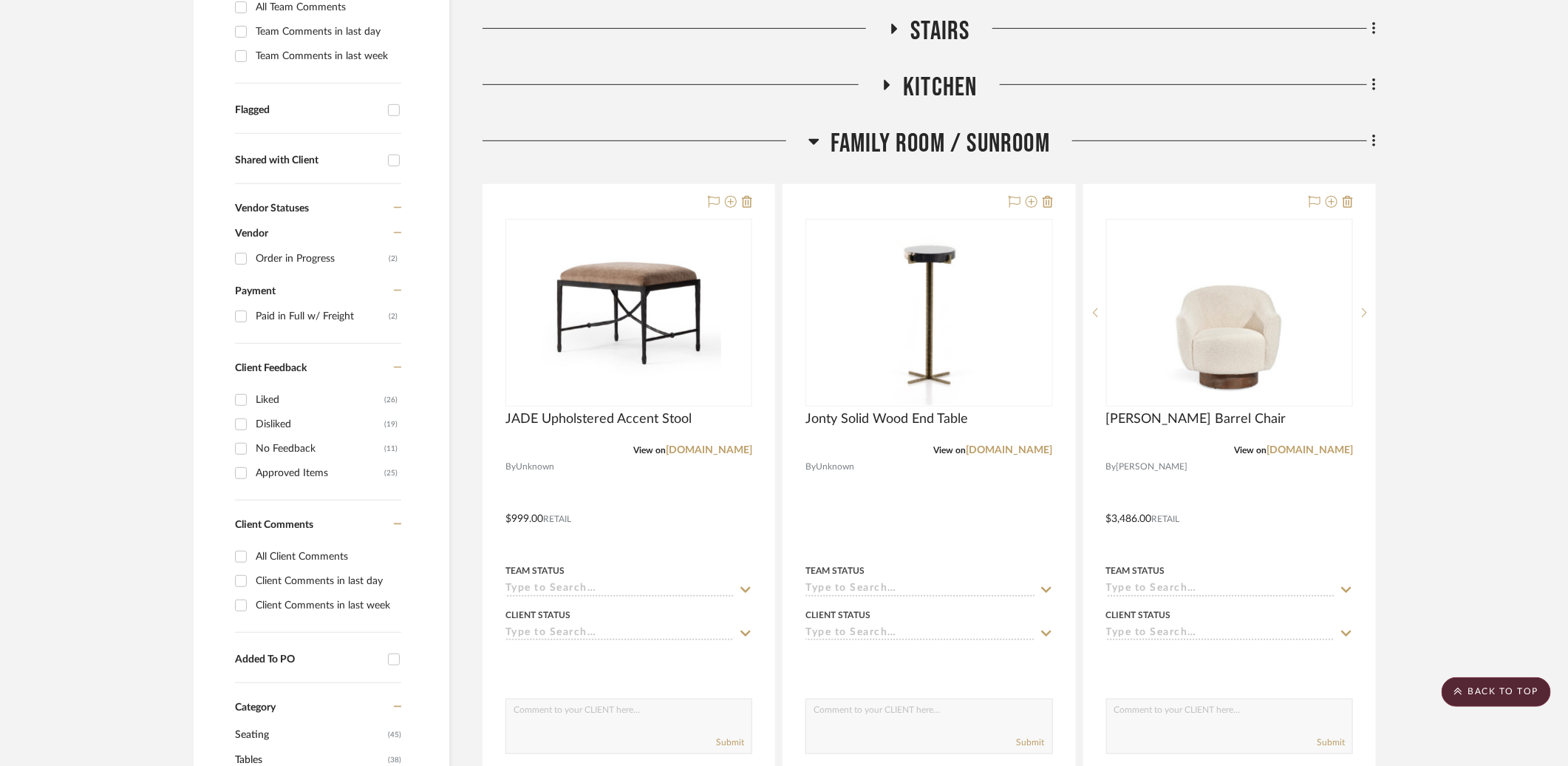 click on "Family Room / Sunroom" 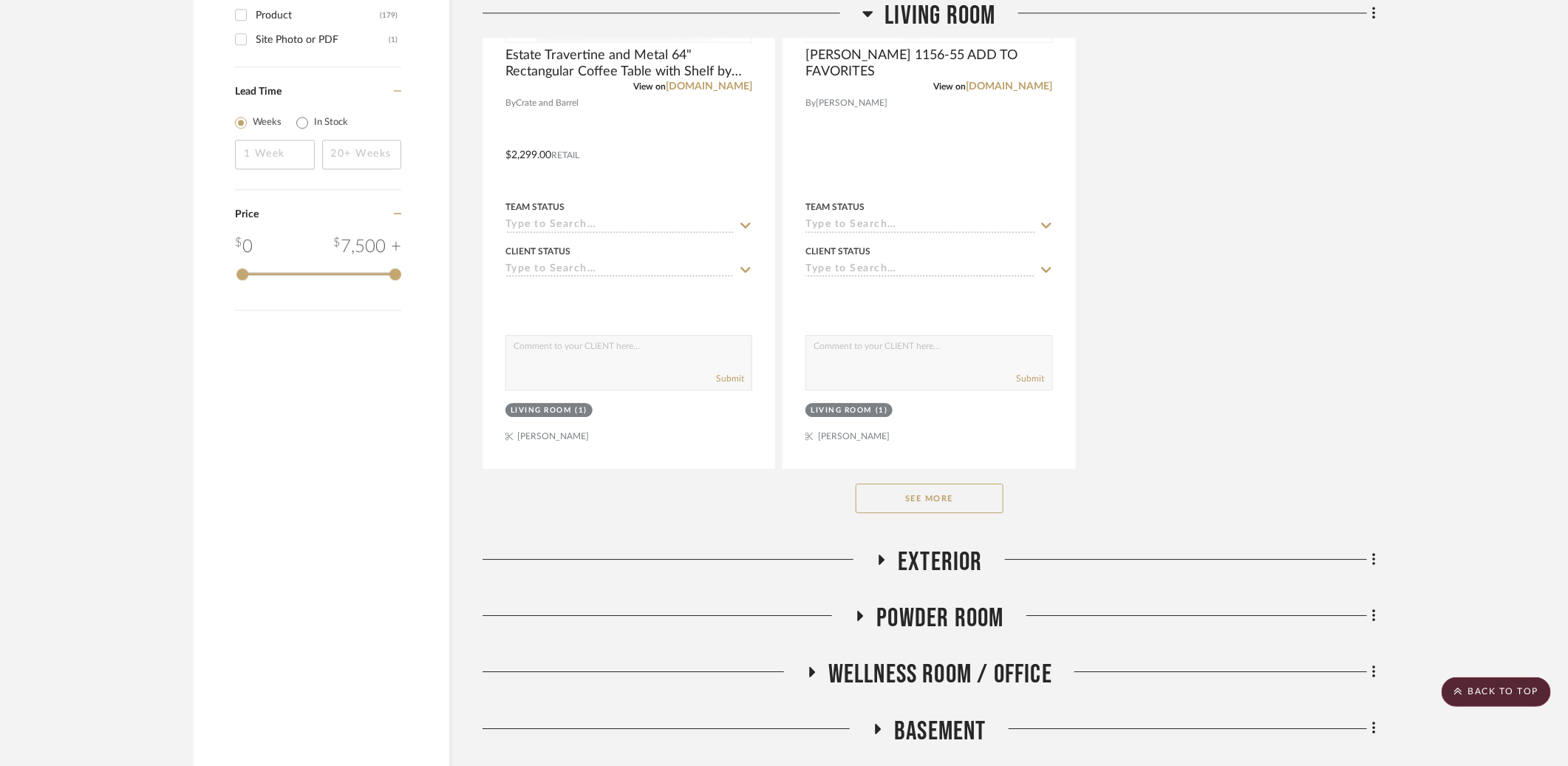 scroll, scrollTop: 2391, scrollLeft: 0, axis: vertical 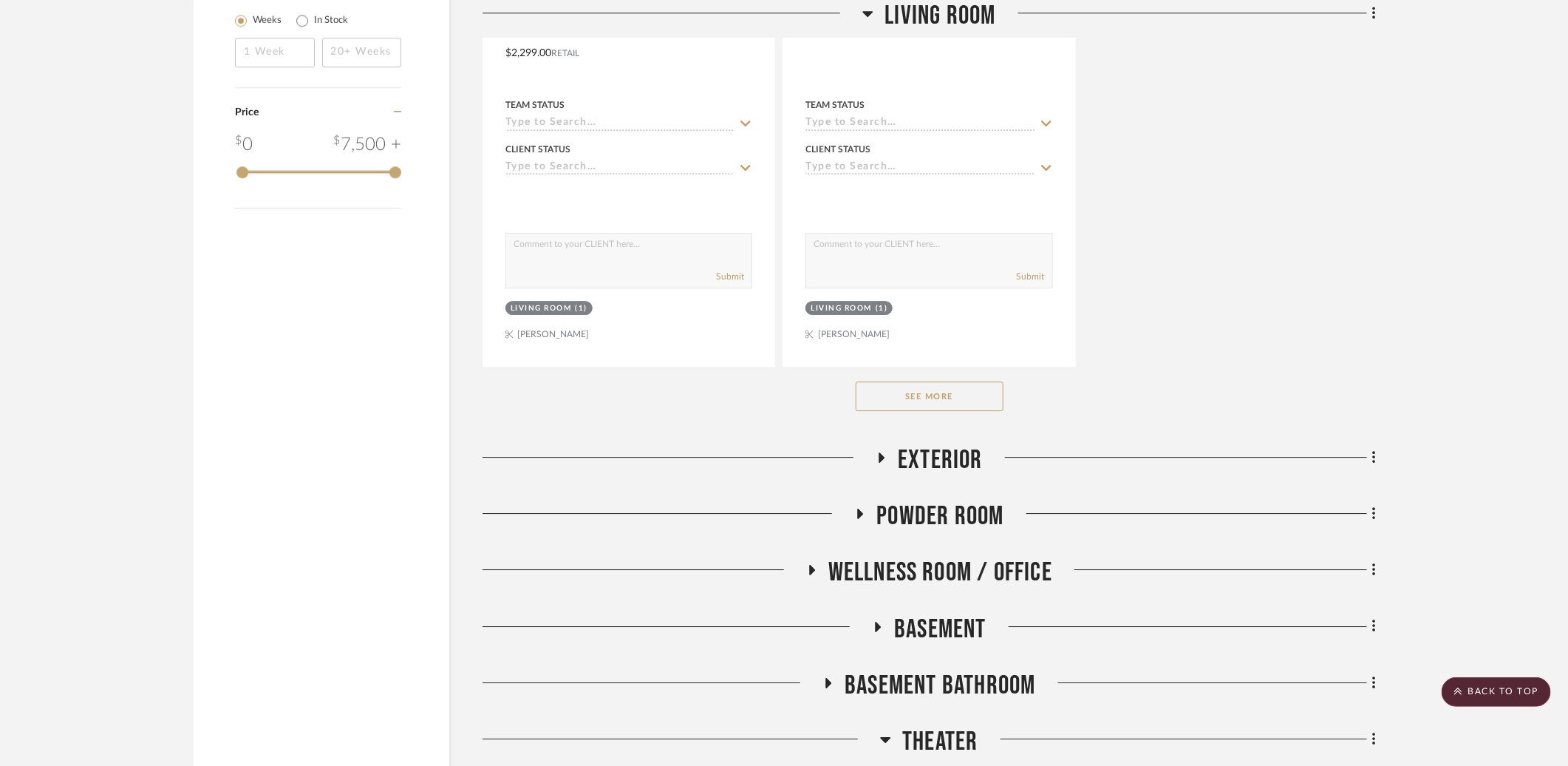 click on "See More" 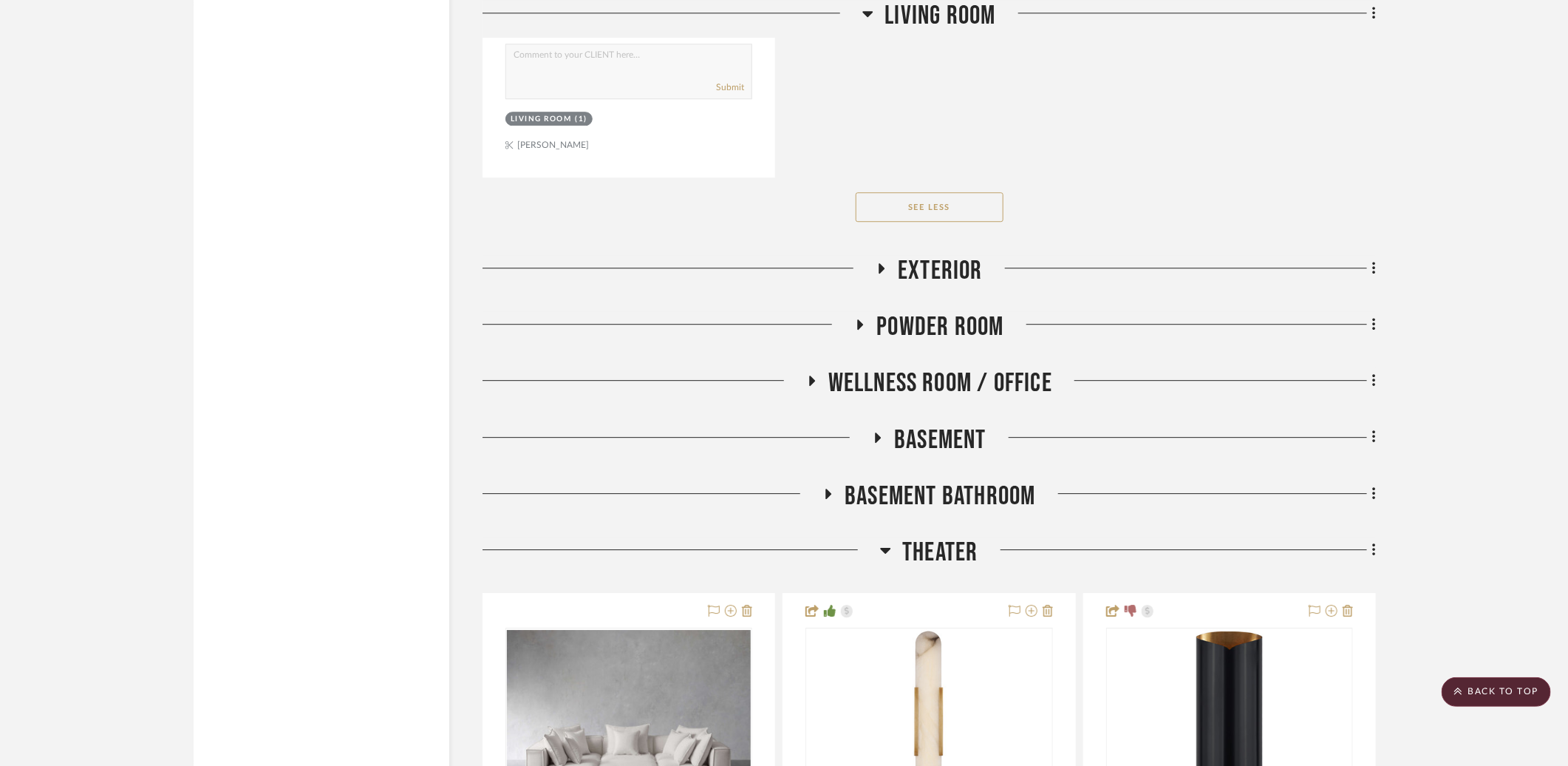 scroll, scrollTop: 8458, scrollLeft: 0, axis: vertical 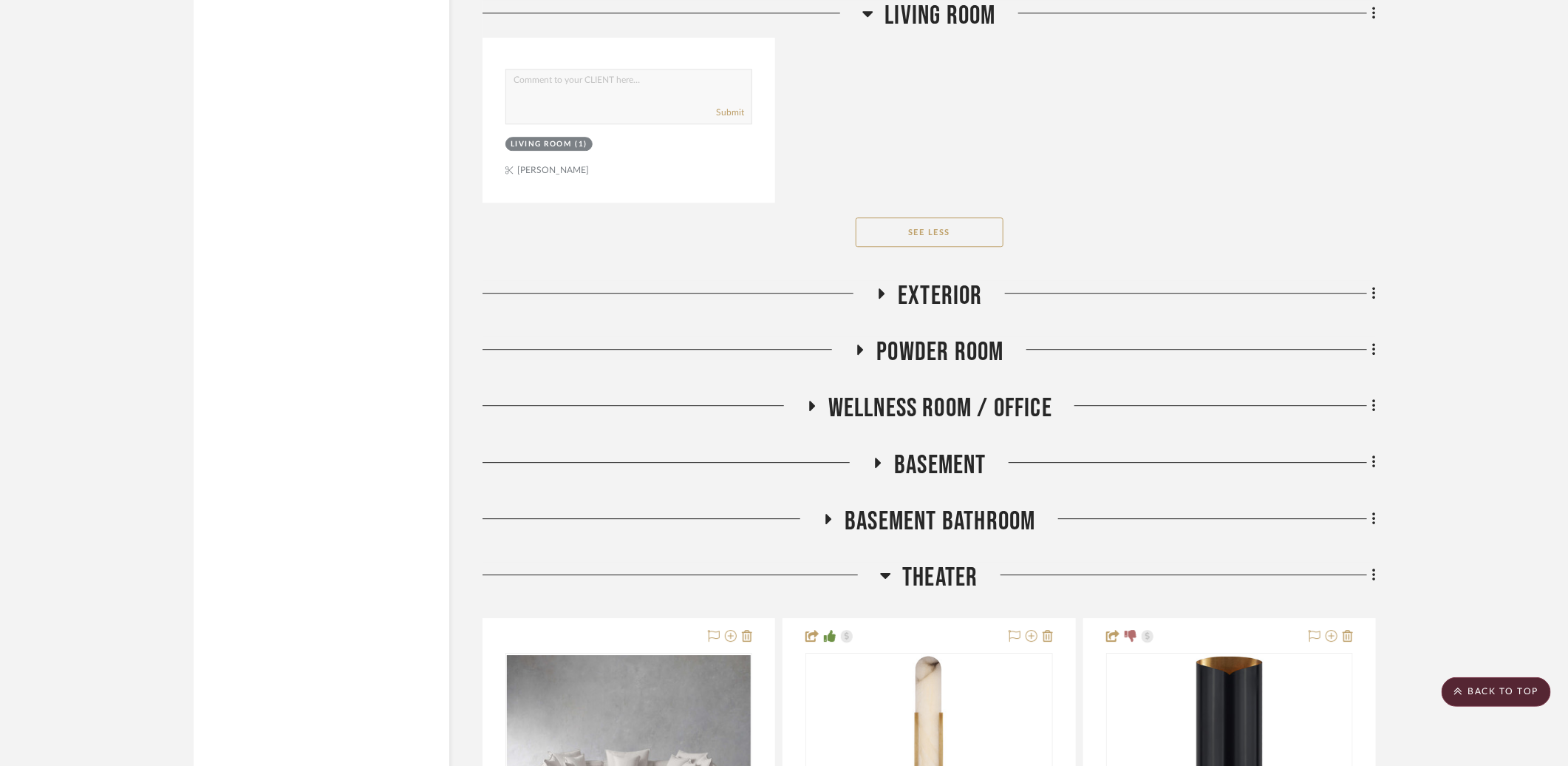click on "Basement Bathroom" 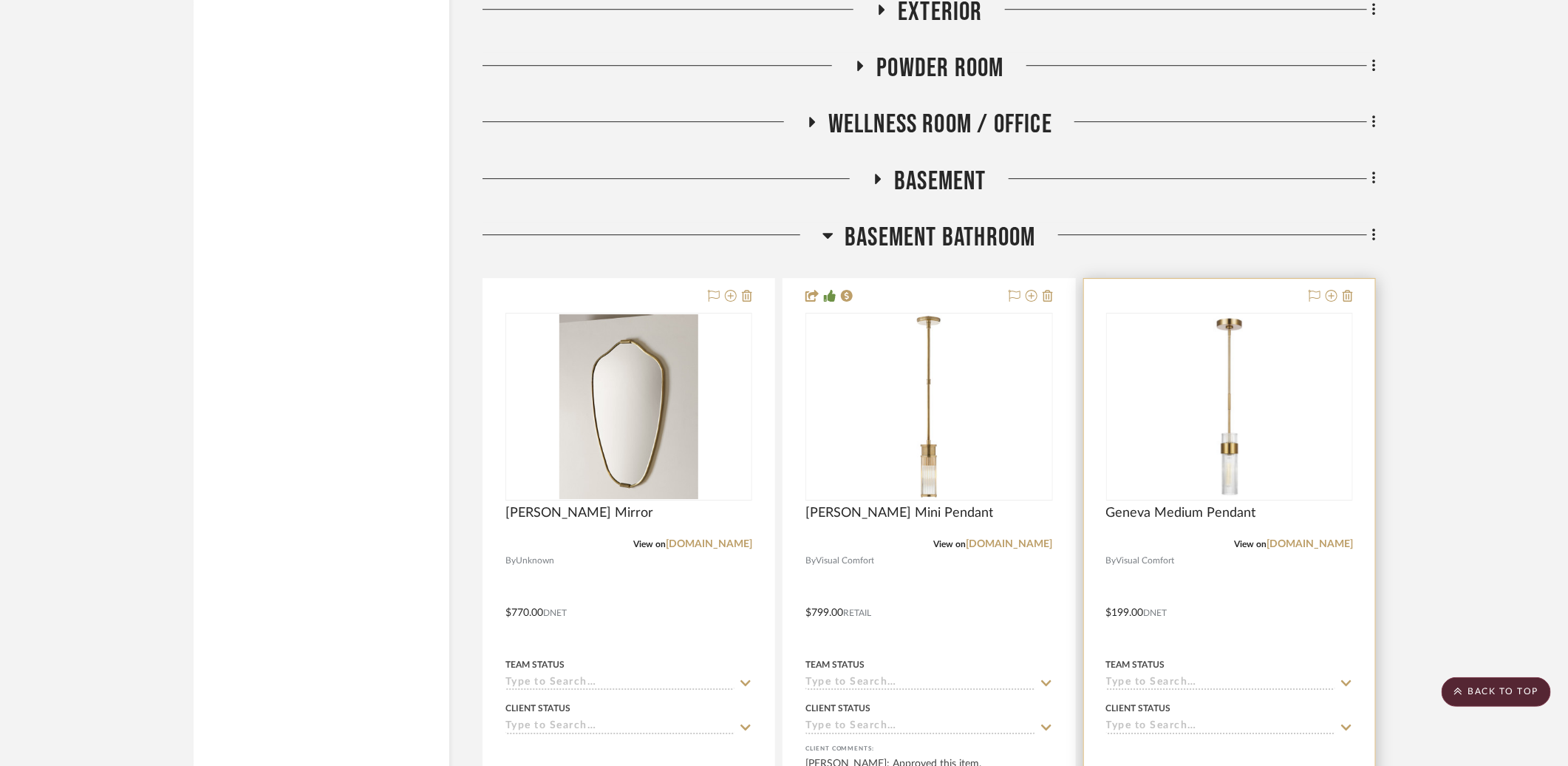 scroll, scrollTop: 8744, scrollLeft: 0, axis: vertical 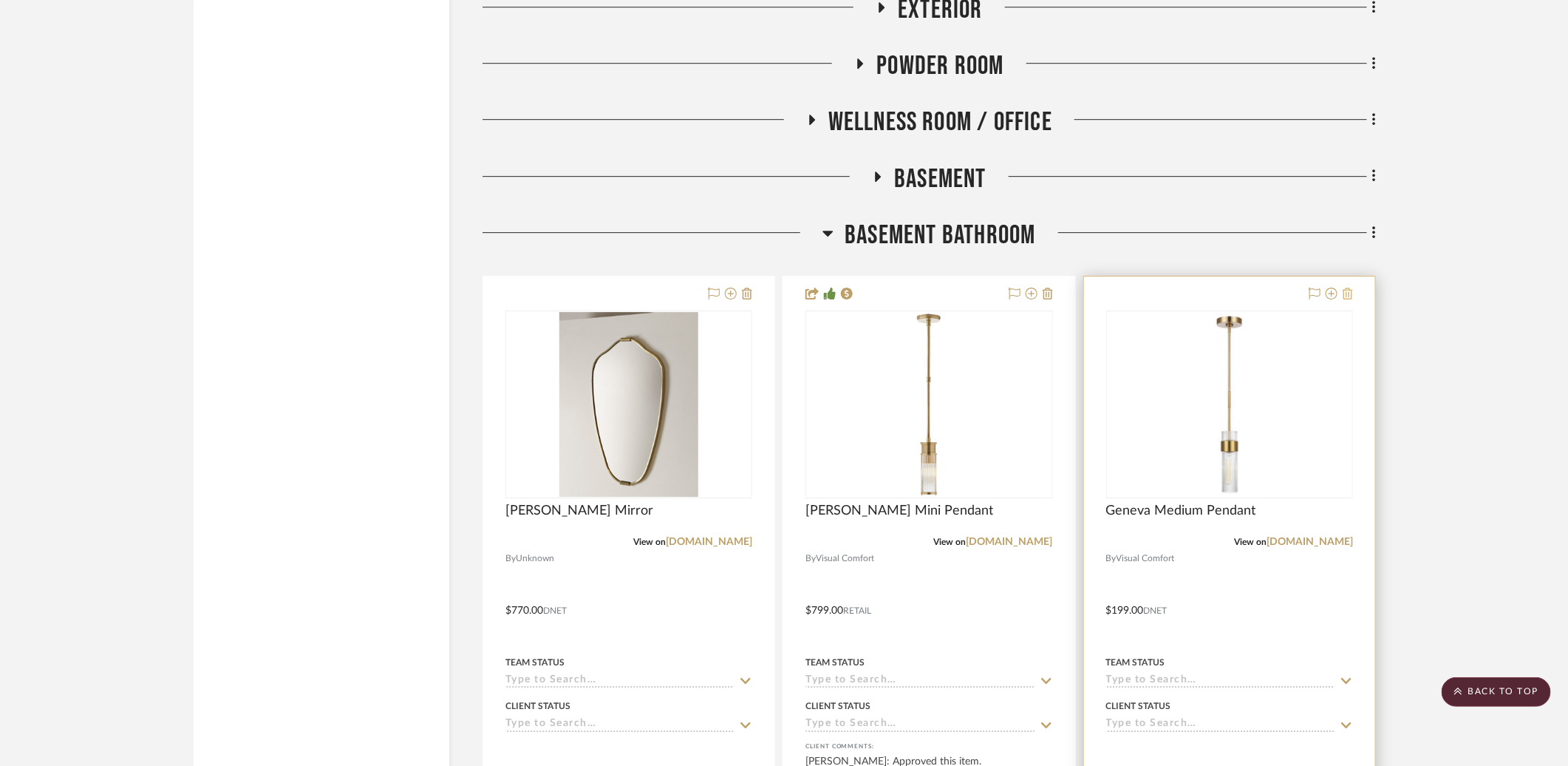 click 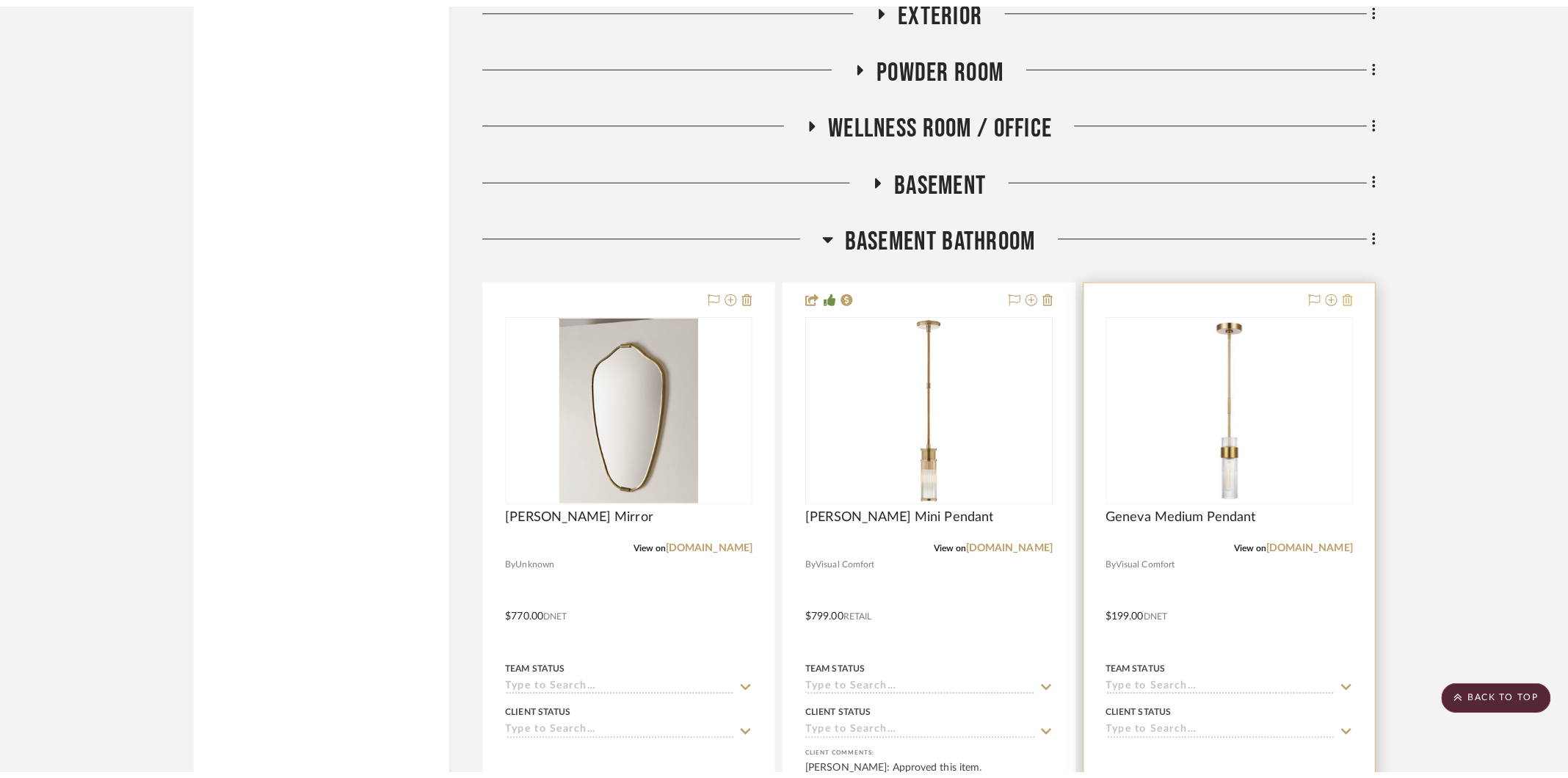 scroll, scrollTop: 0, scrollLeft: 0, axis: both 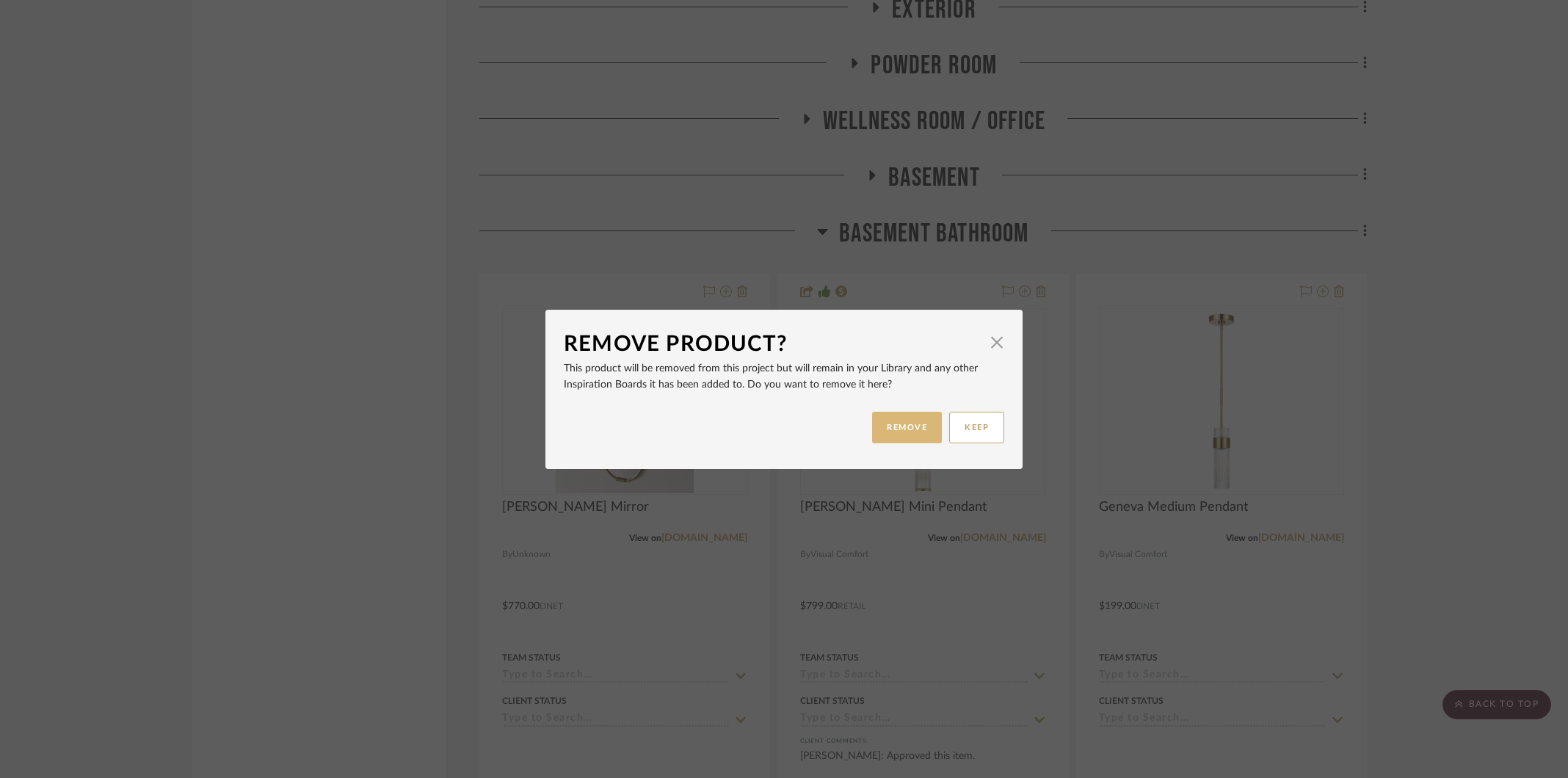 click on "REMOVE" at bounding box center [907, 427] 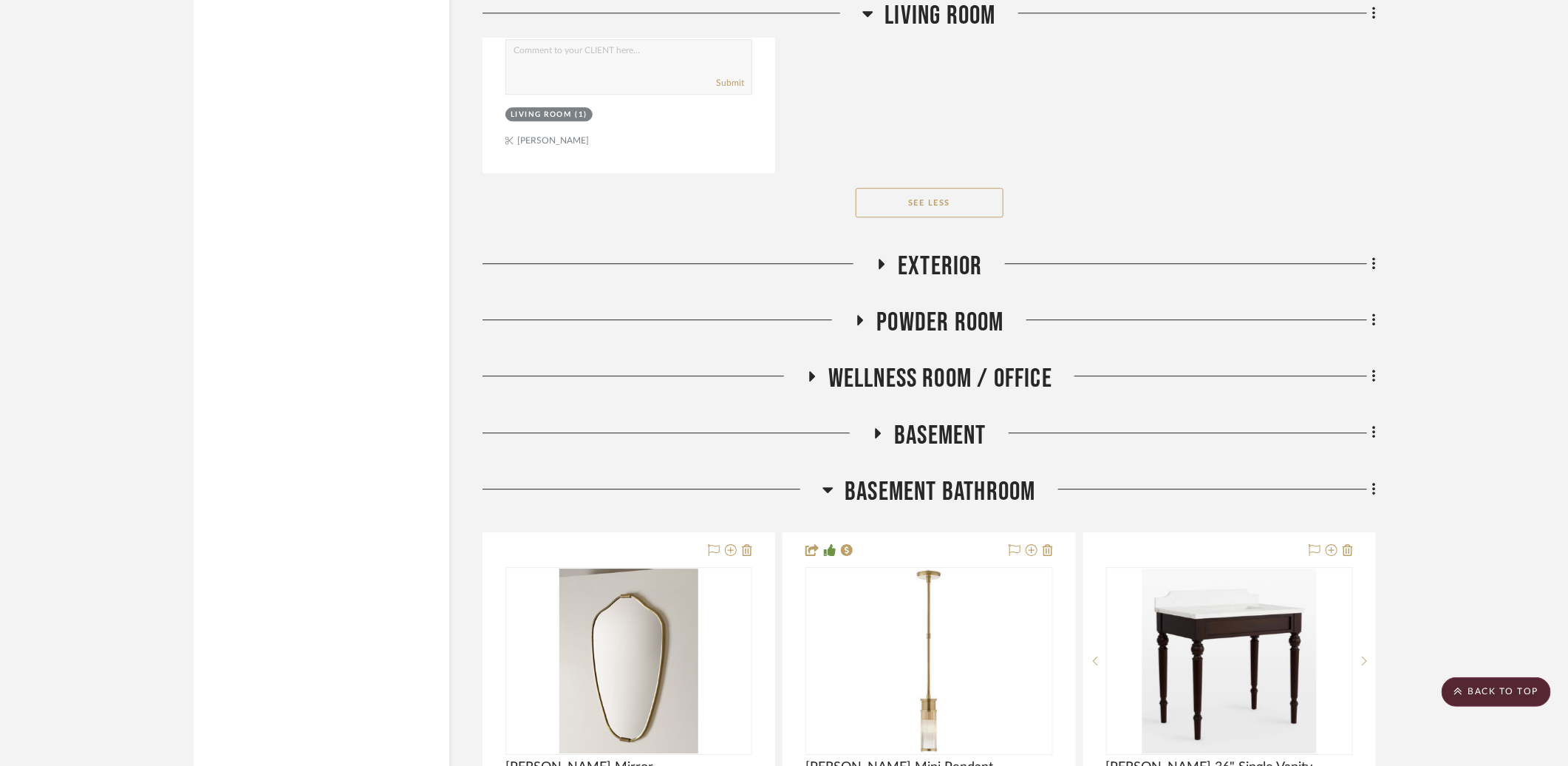 scroll, scrollTop: 8476, scrollLeft: 0, axis: vertical 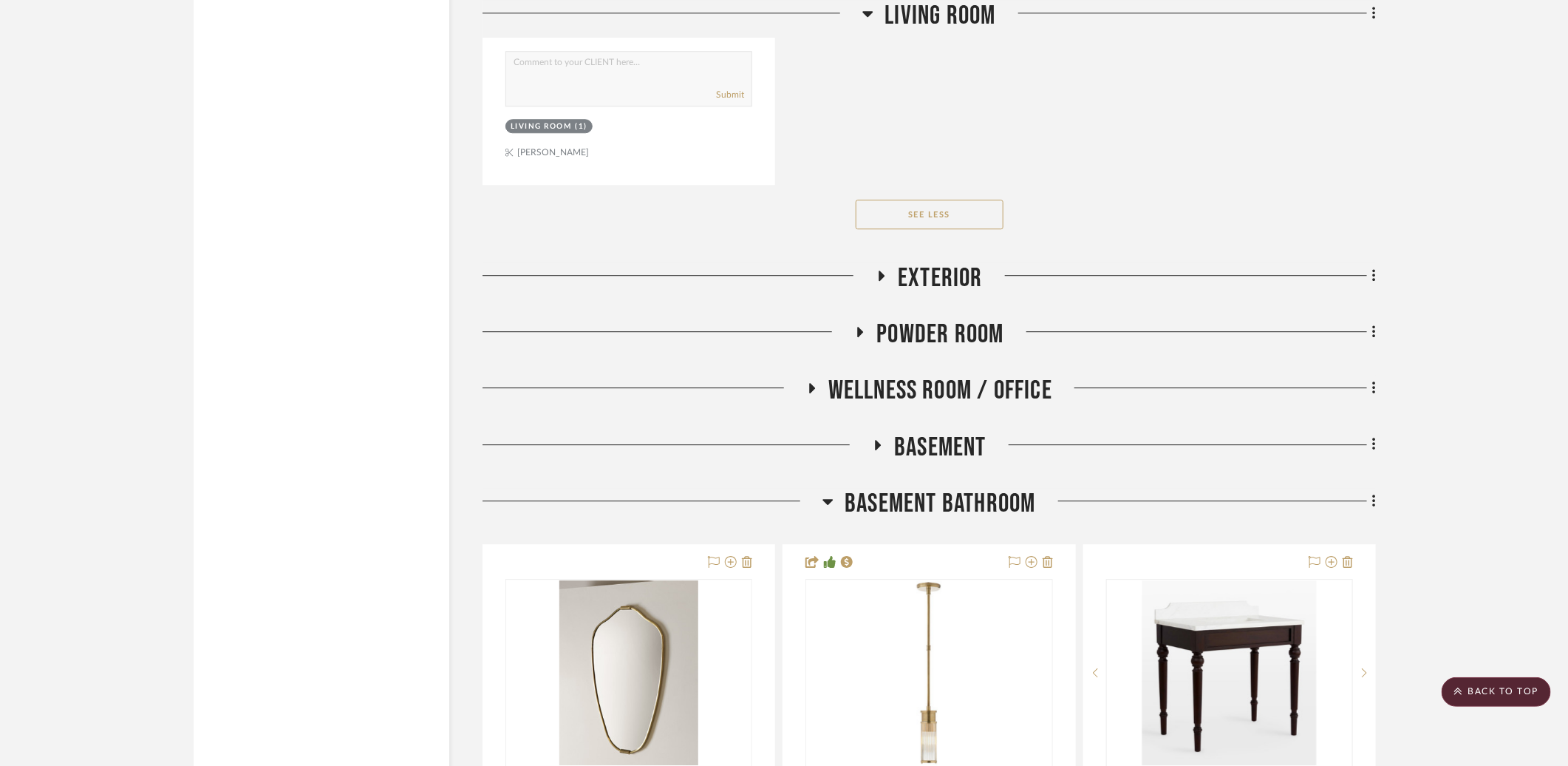 click on "Basement" 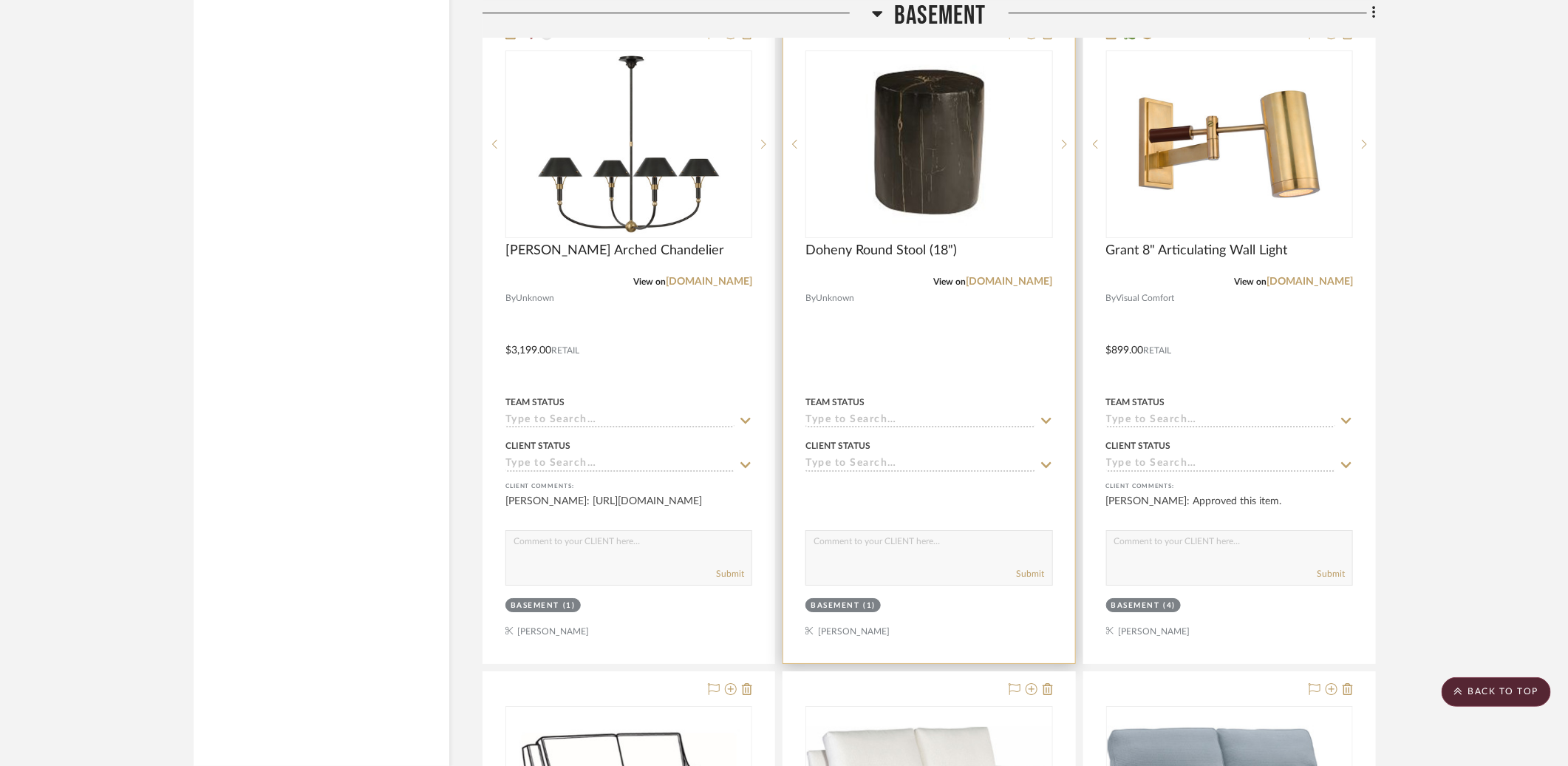 scroll, scrollTop: 8367, scrollLeft: 0, axis: vertical 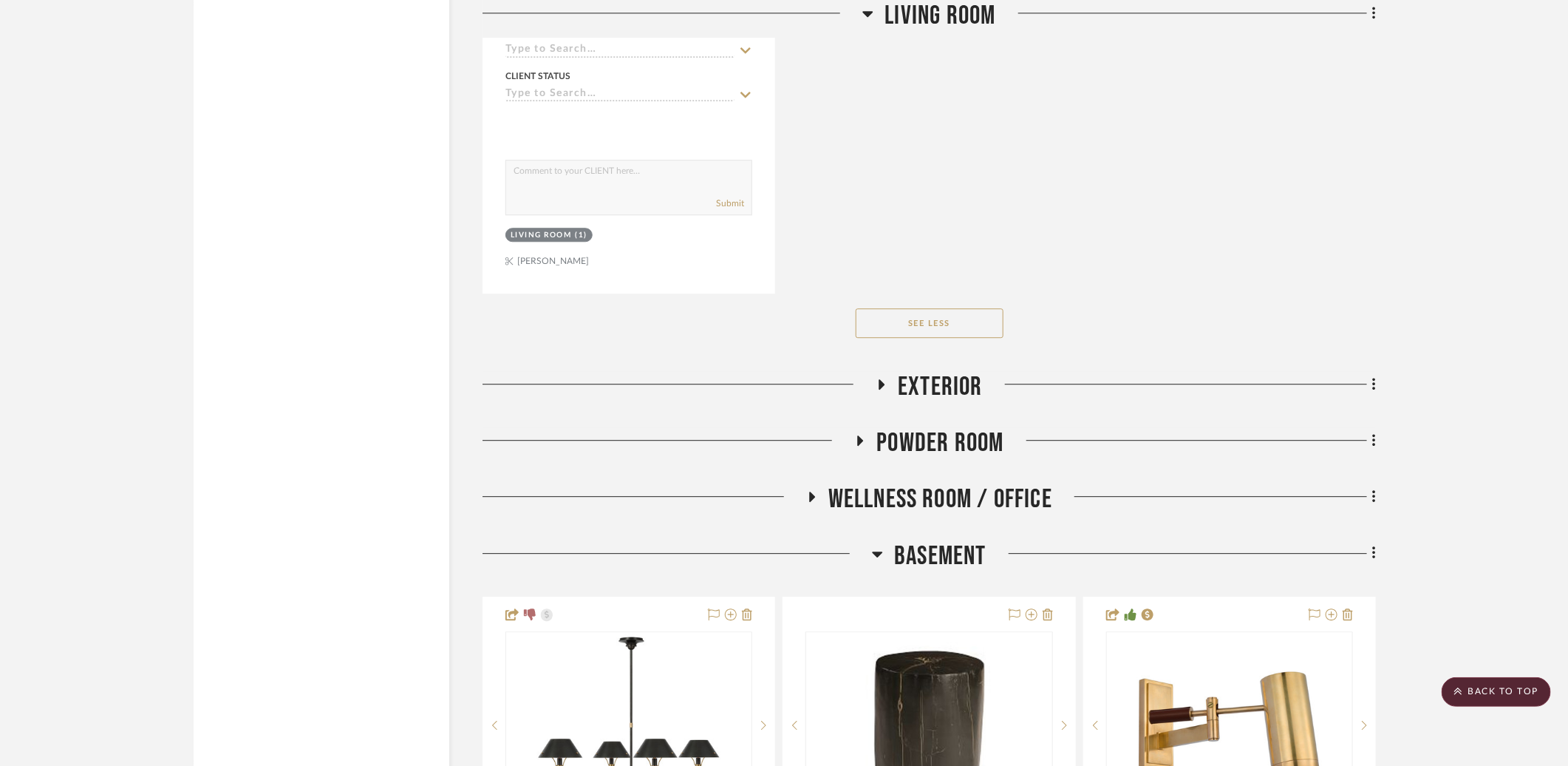 click on "Basement" 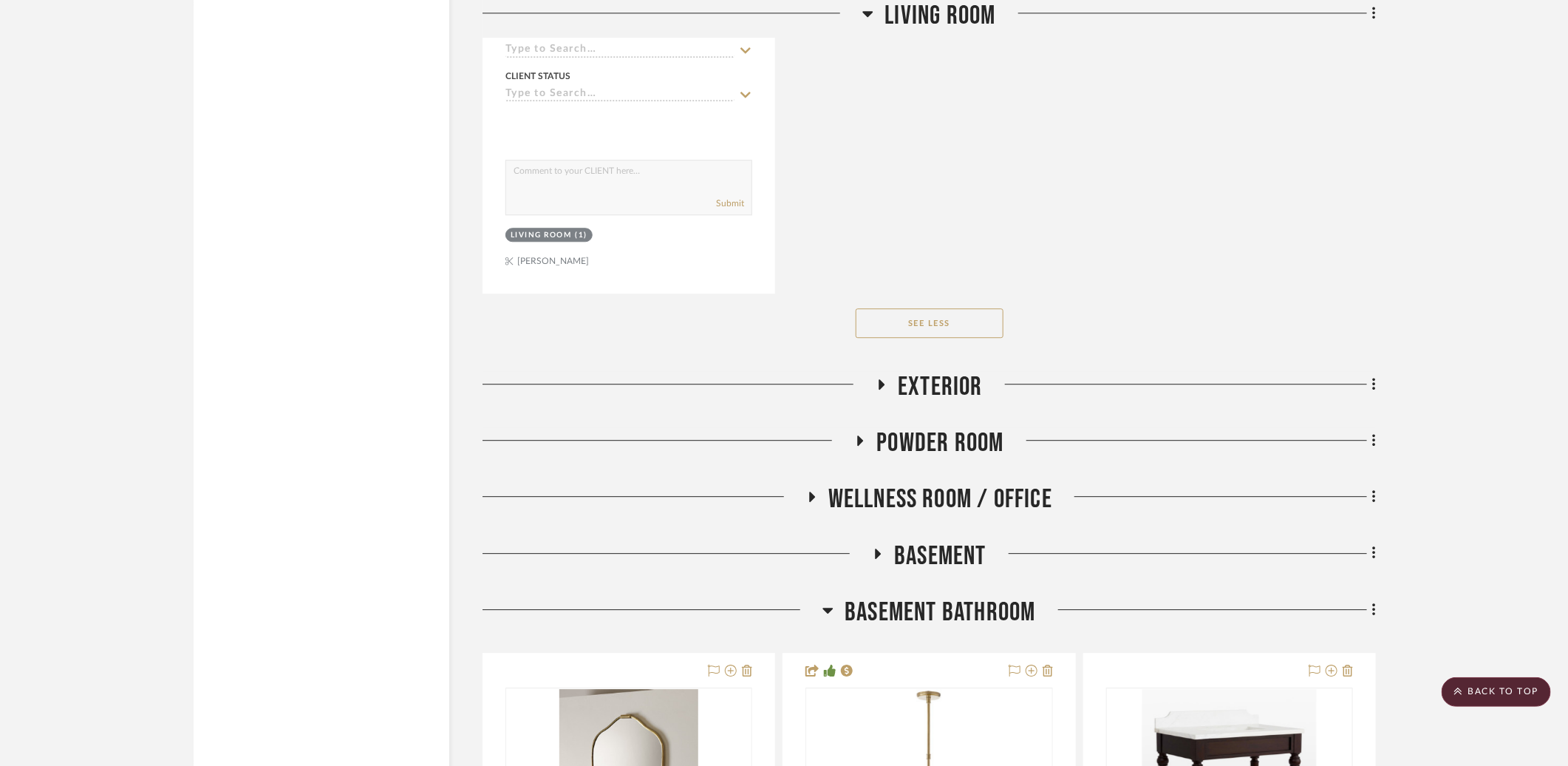 click on "Wellness Room / Office" 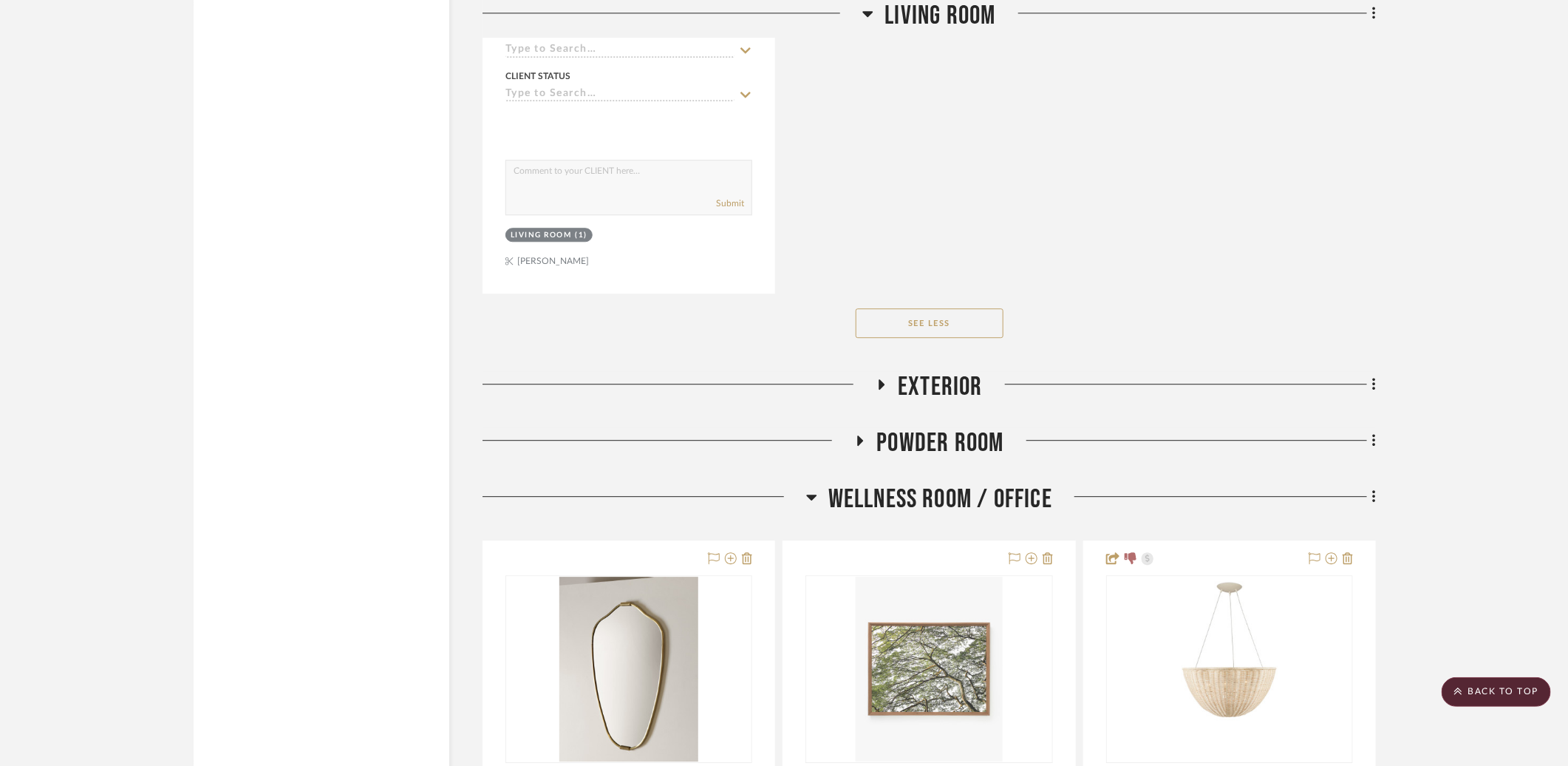 click on "Powder Room" 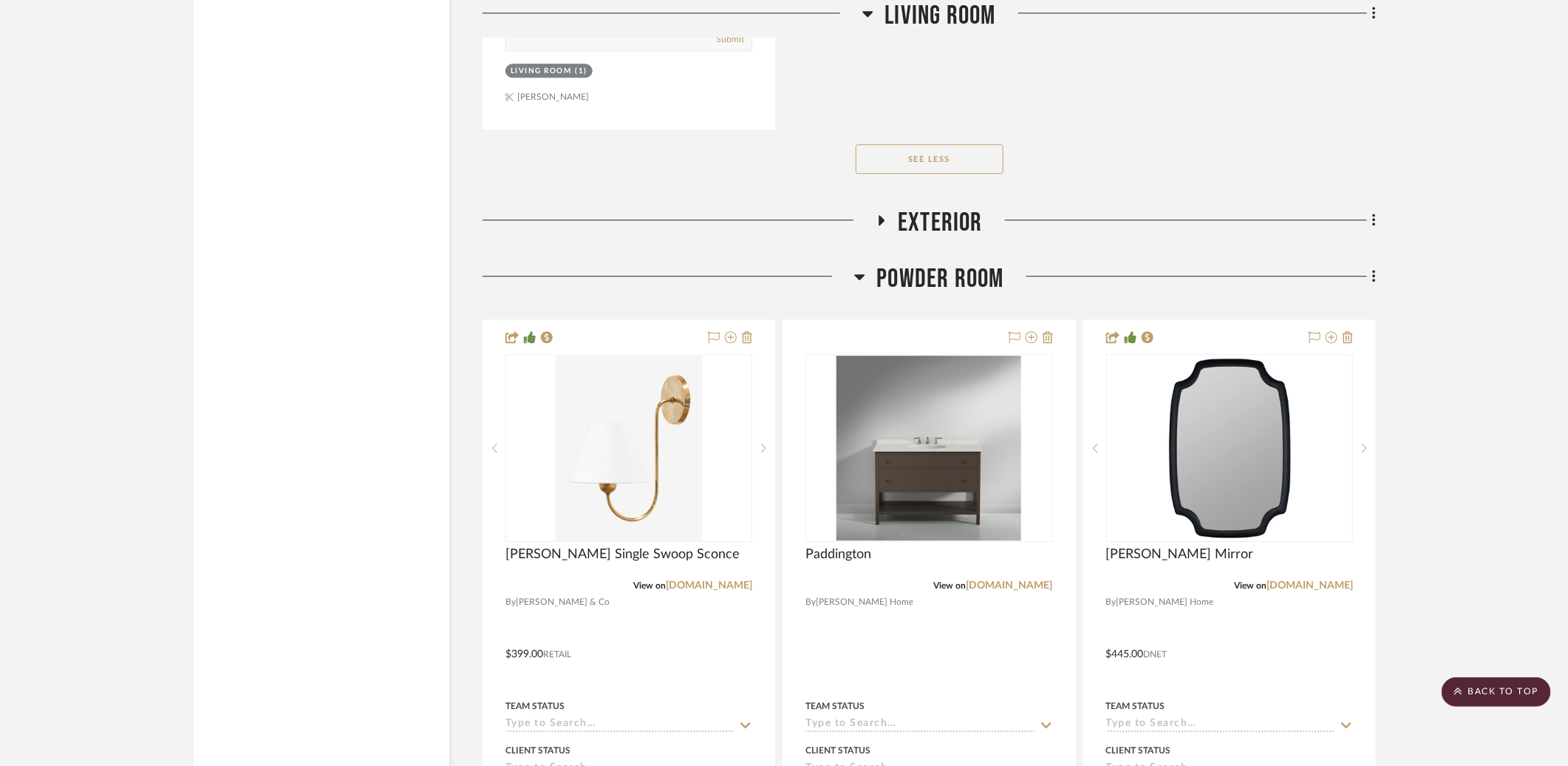 scroll, scrollTop: 8532, scrollLeft: 0, axis: vertical 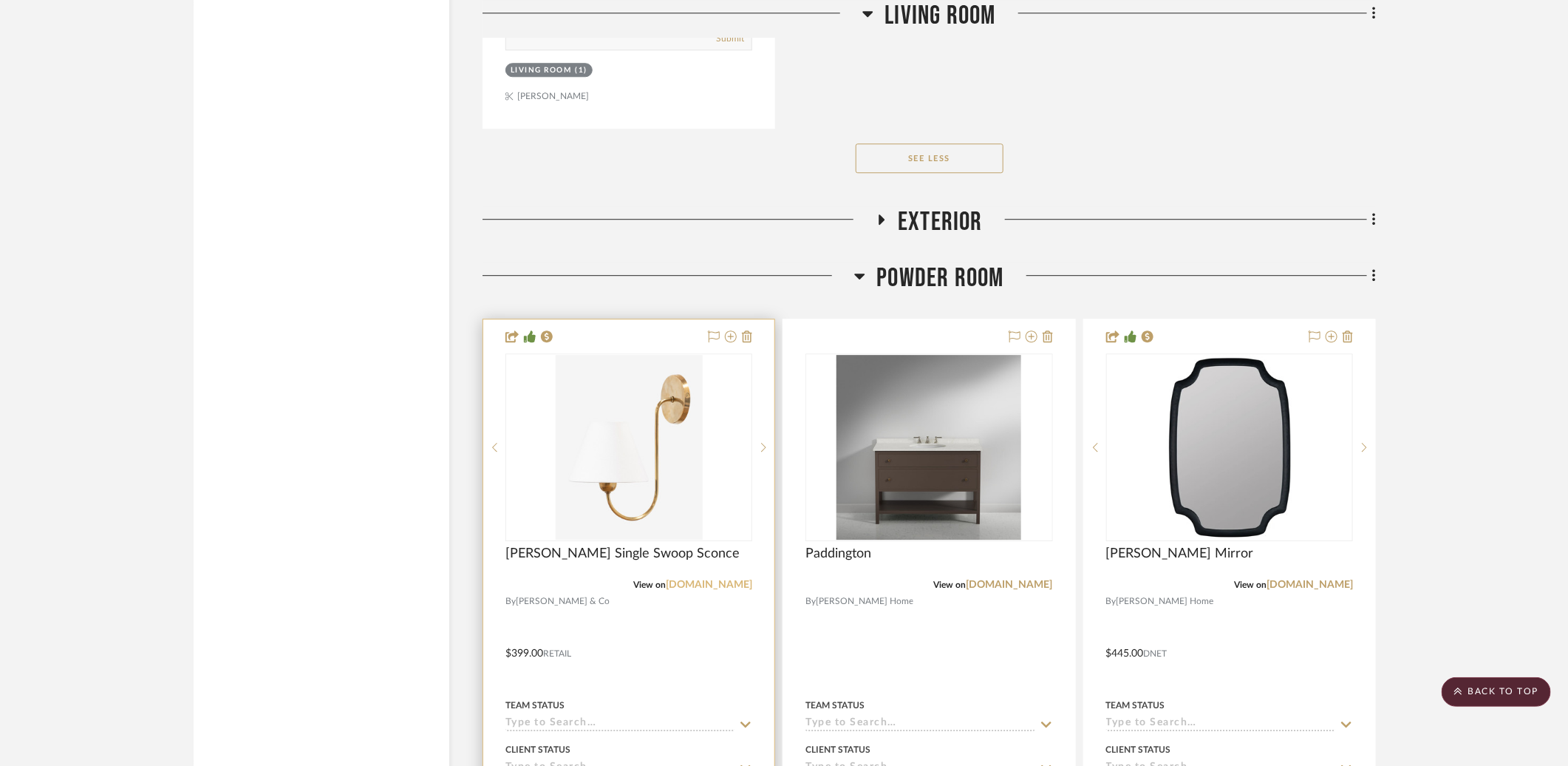 click on "mcgeeandco.com" at bounding box center [709, 585] 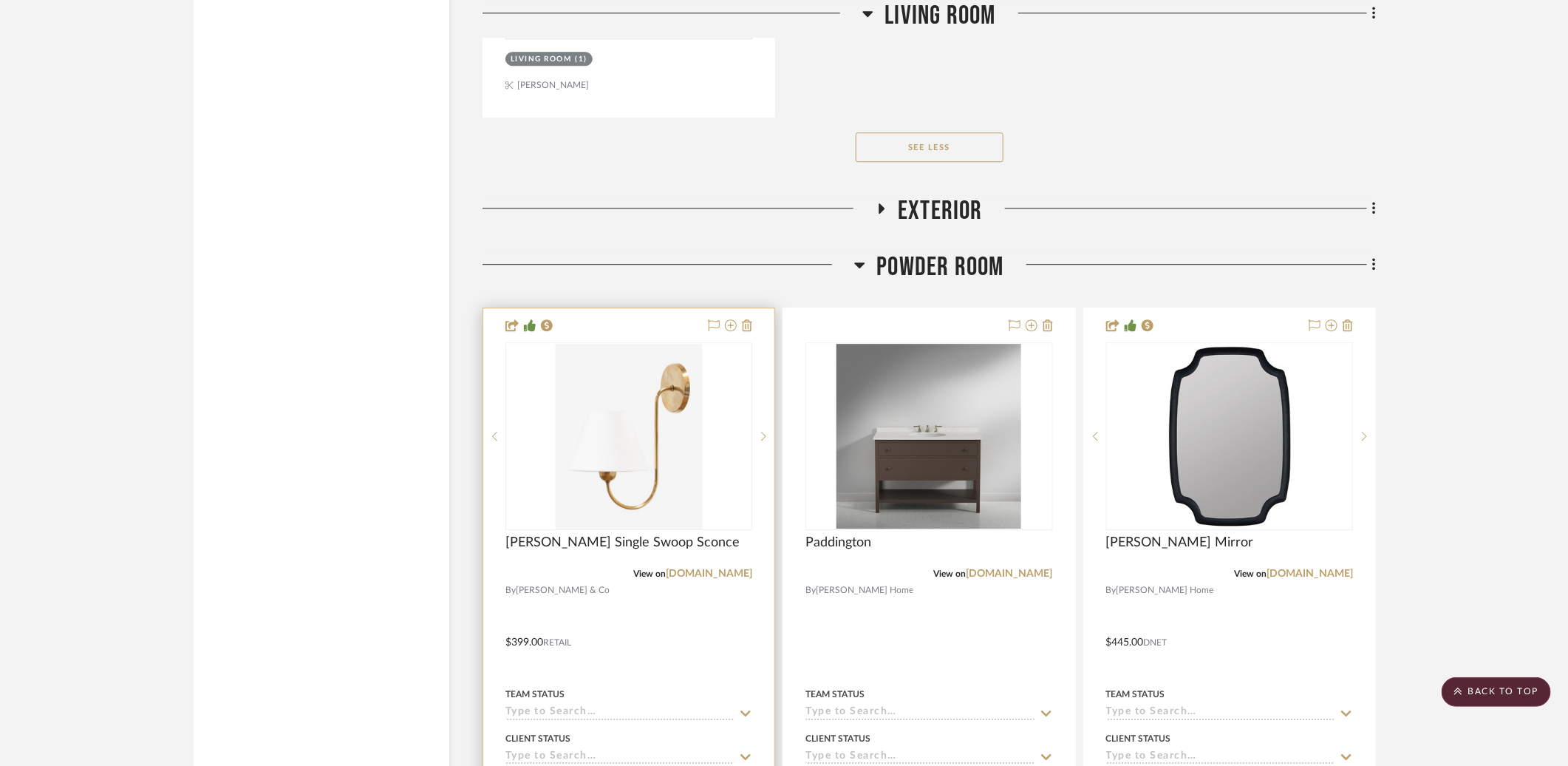 scroll, scrollTop: 8544, scrollLeft: 0, axis: vertical 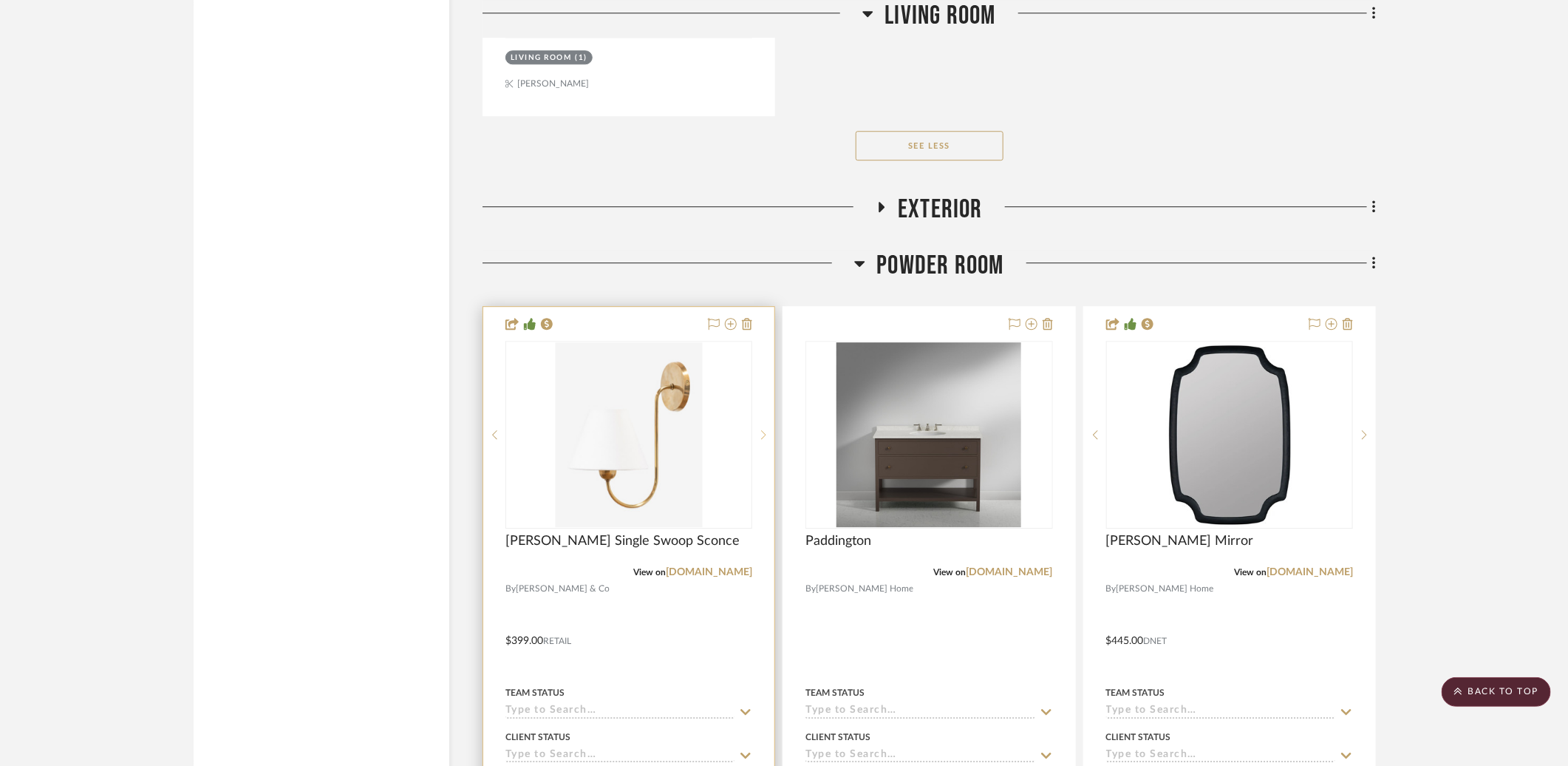 click at bounding box center (763, 435) 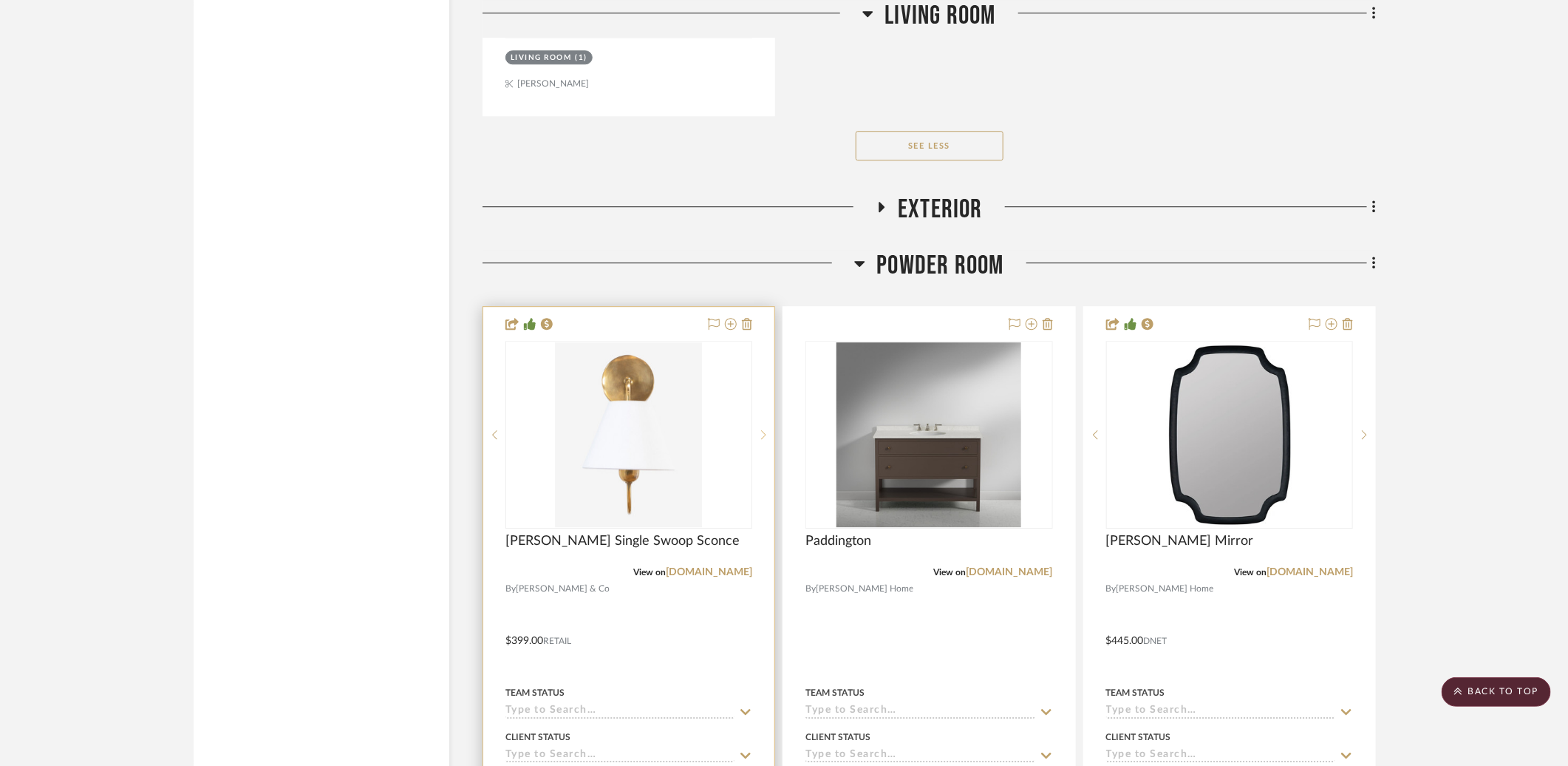 click at bounding box center (763, 435) 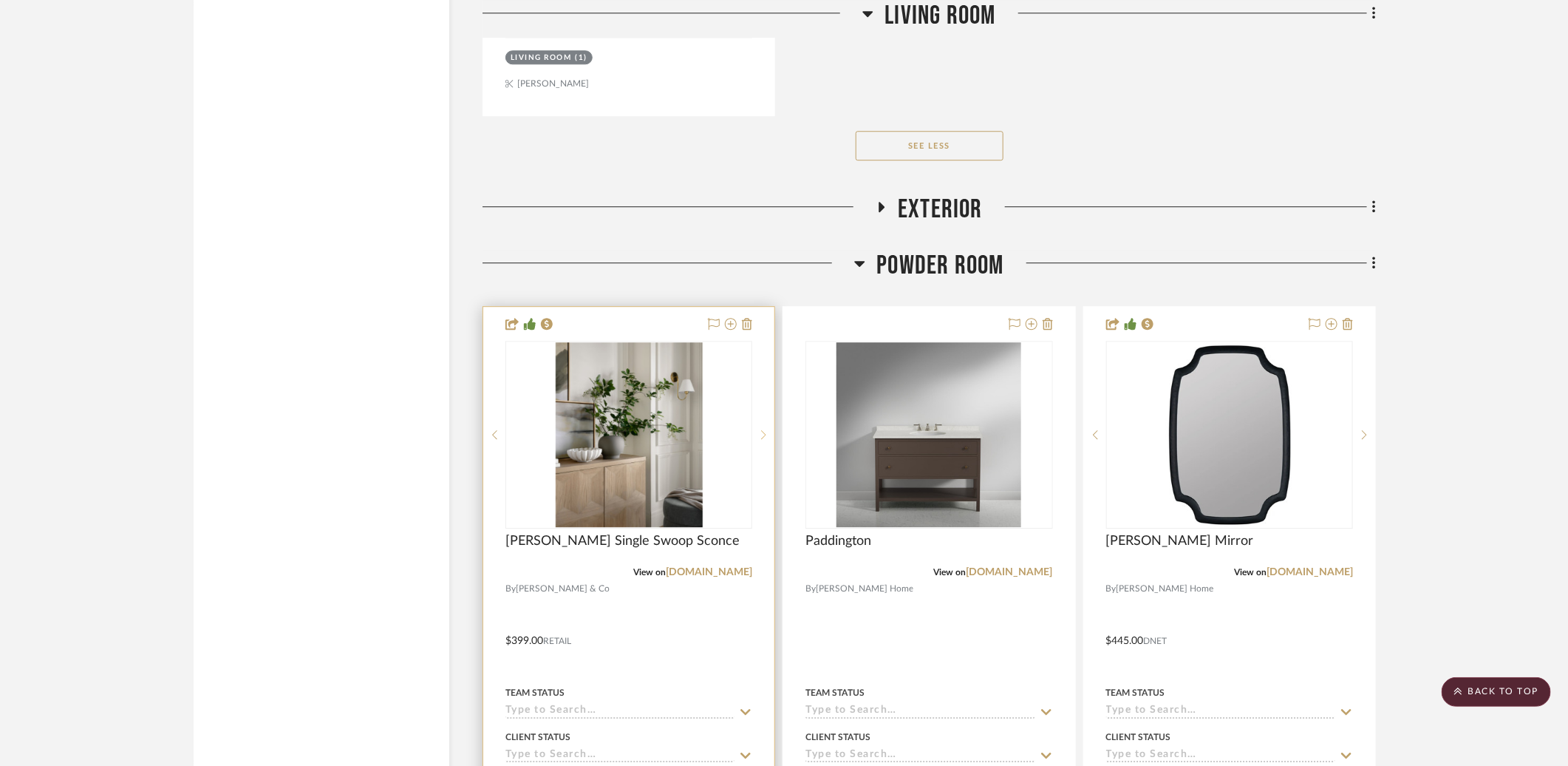 click at bounding box center (763, 435) 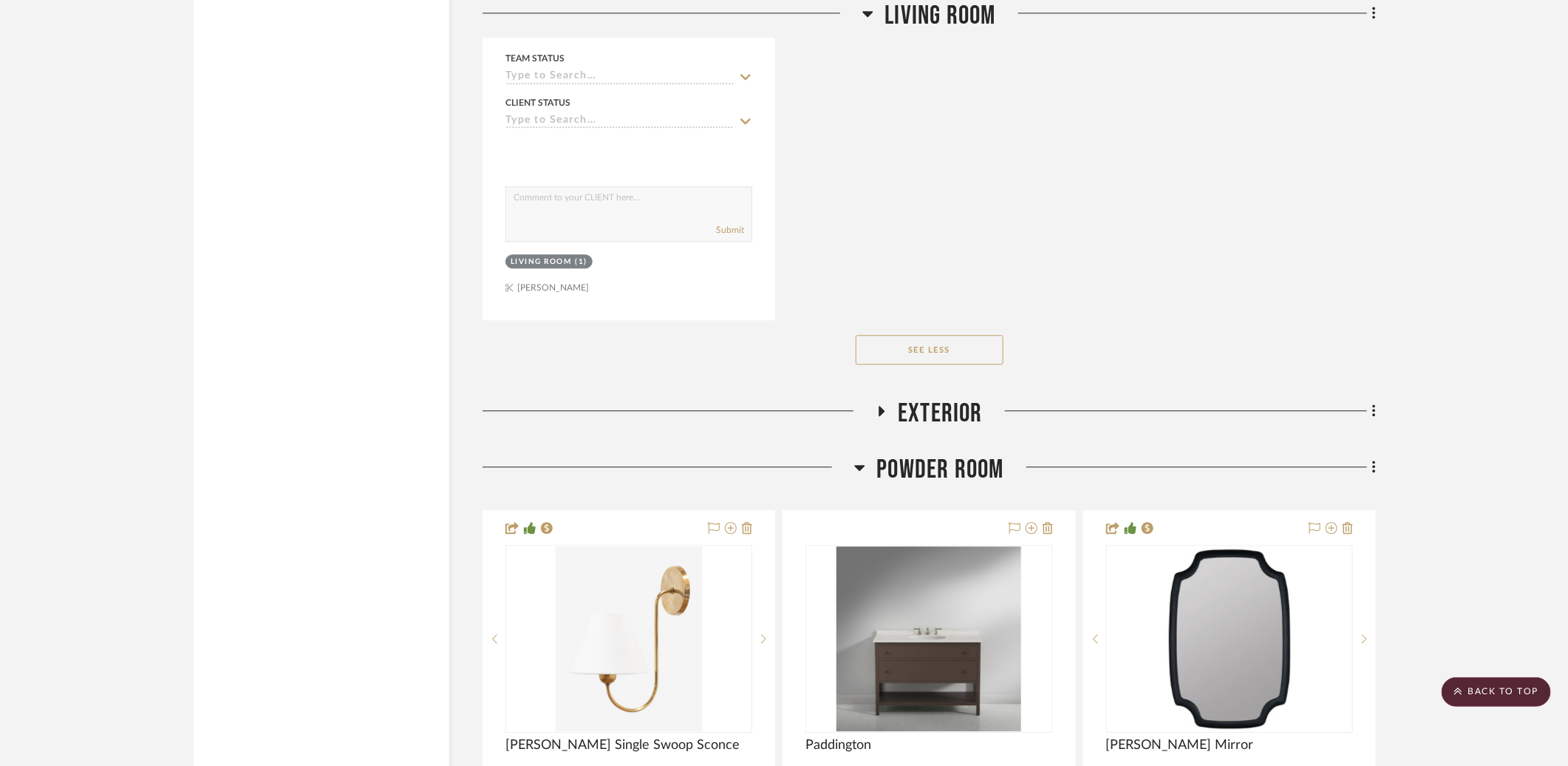 scroll, scrollTop: 8277, scrollLeft: 0, axis: vertical 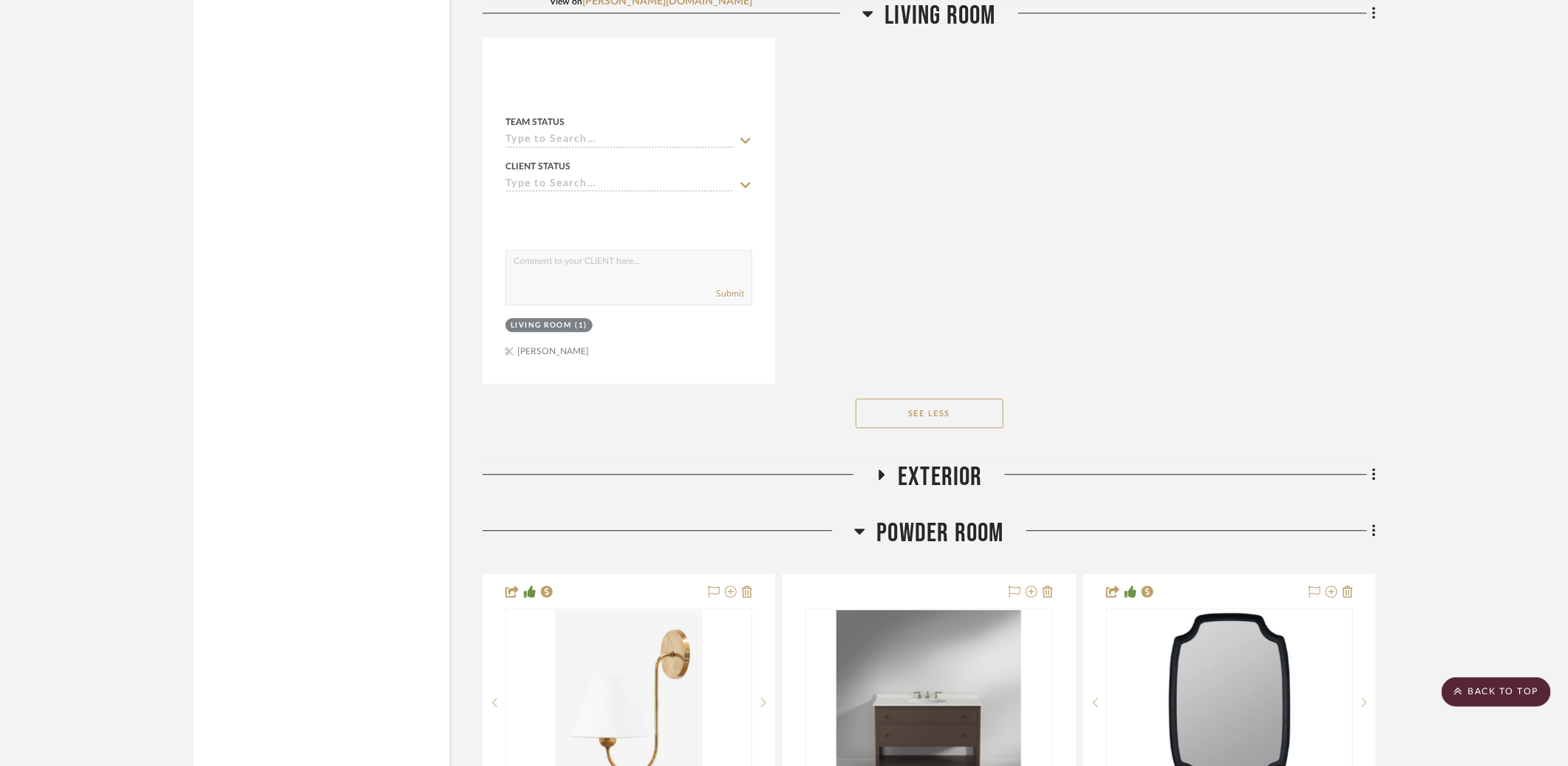click on "Exterior" 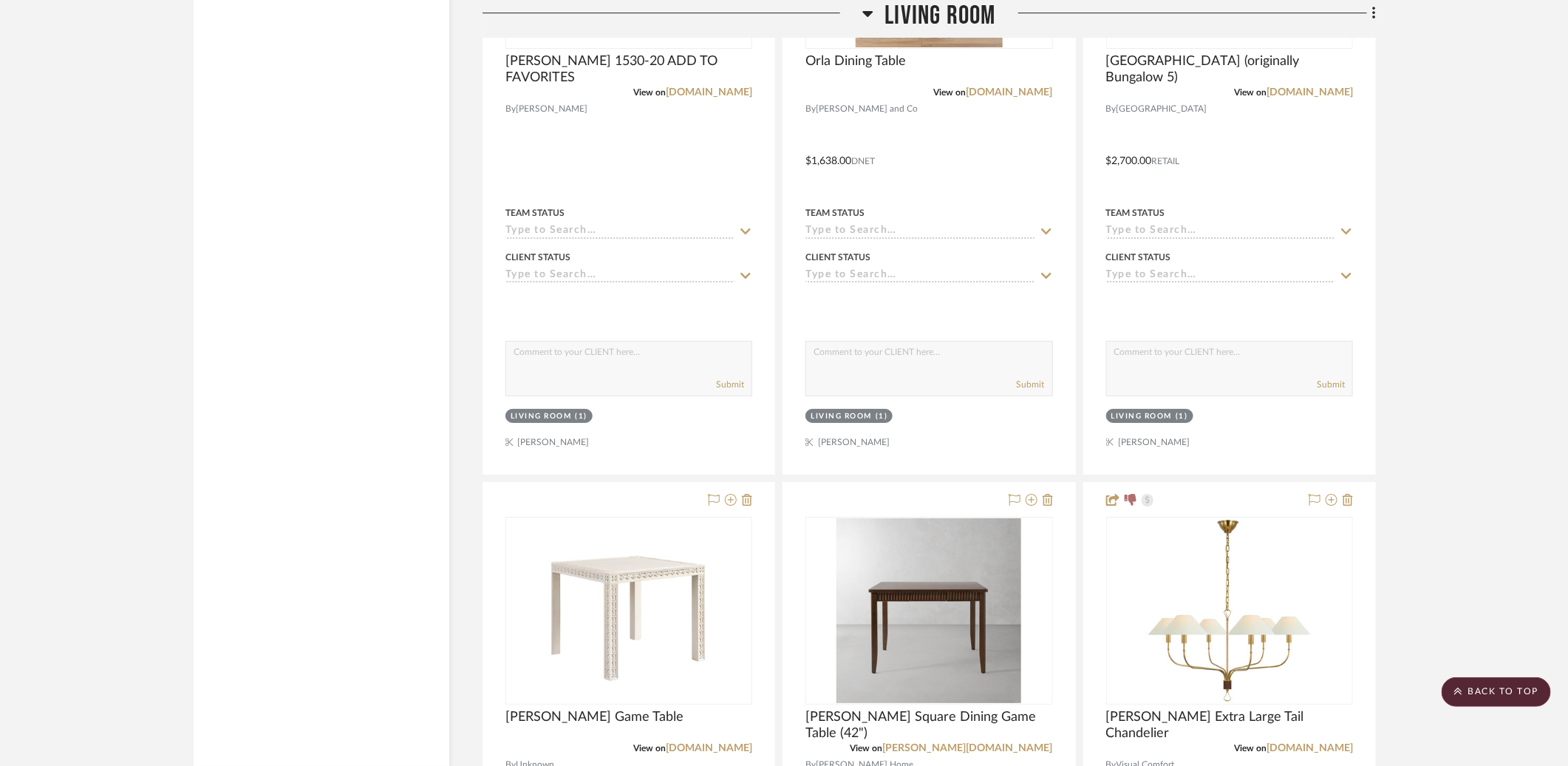 scroll, scrollTop: 3312, scrollLeft: 0, axis: vertical 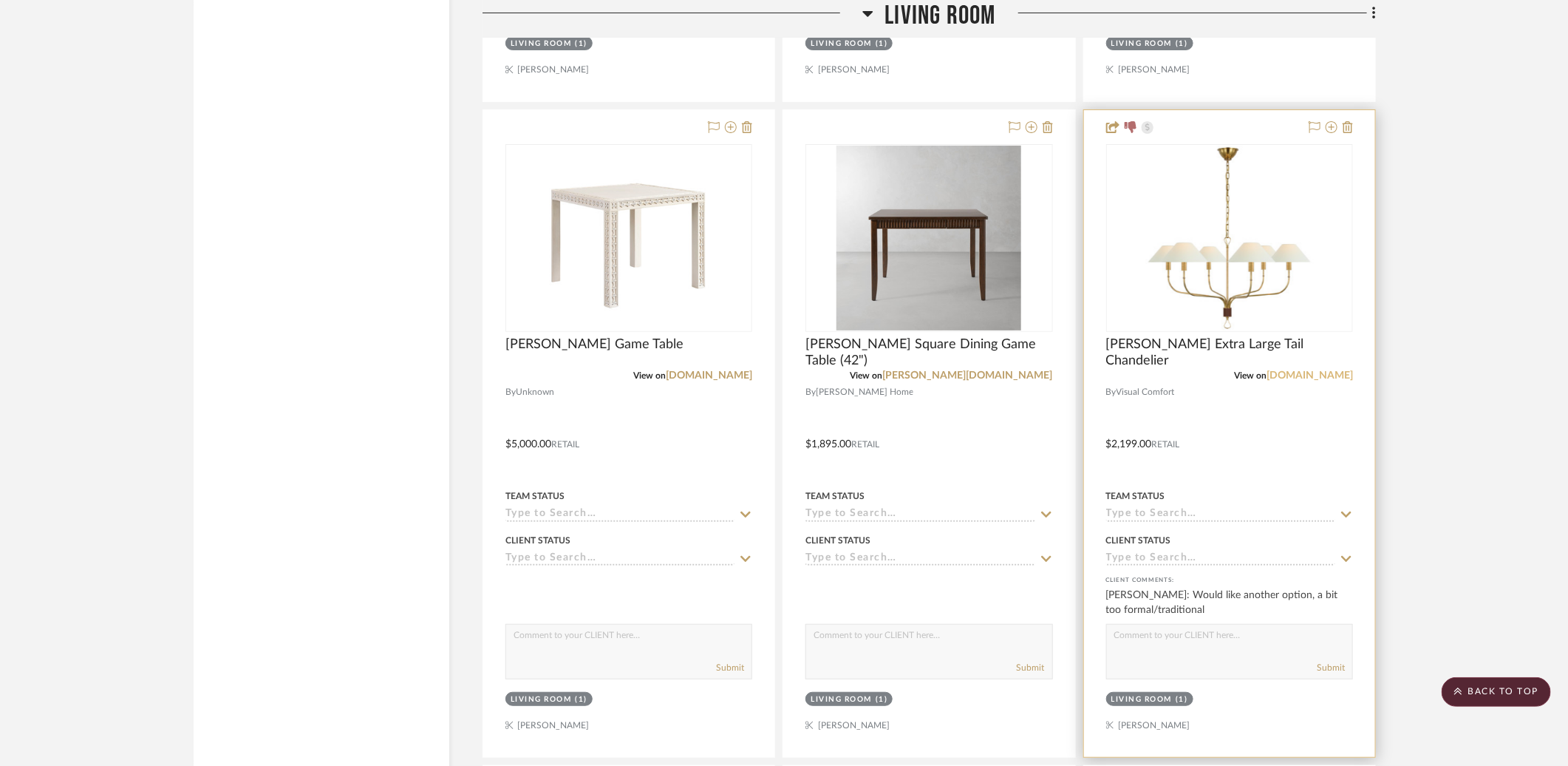 click on "visualcomfort.com" at bounding box center [1309, 376] 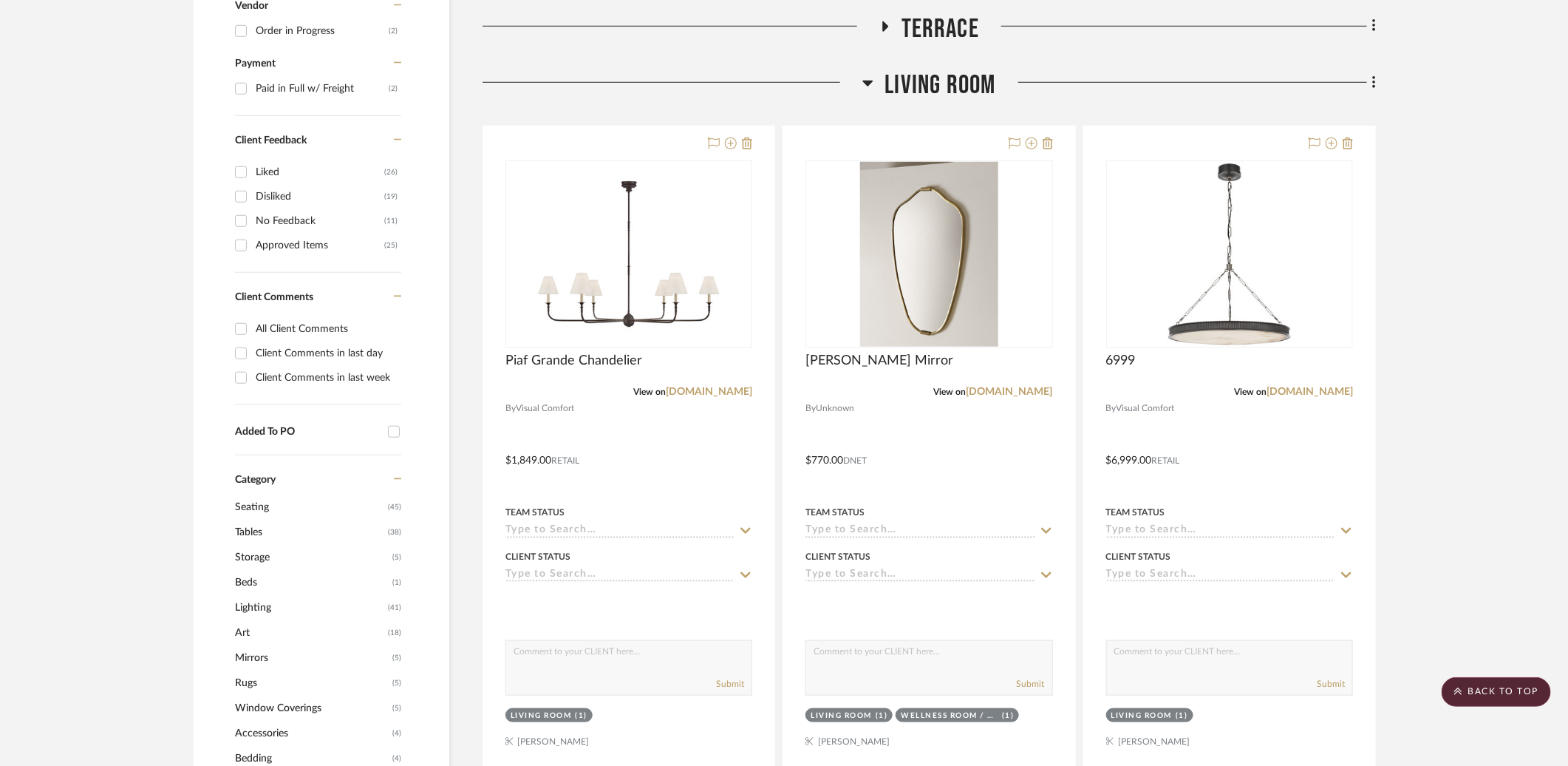 scroll, scrollTop: 0, scrollLeft: 0, axis: both 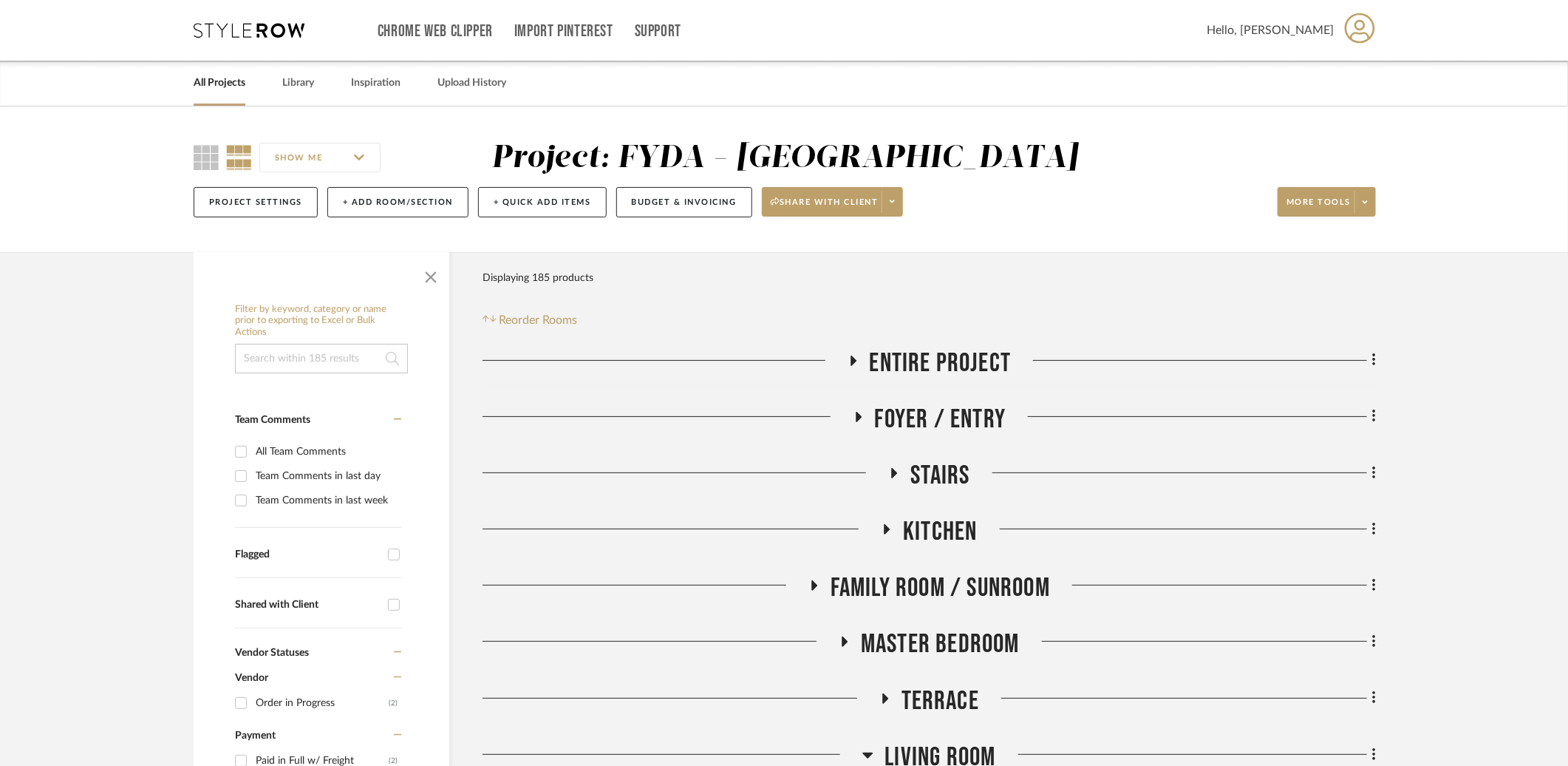 click on "Foyer / Entry" 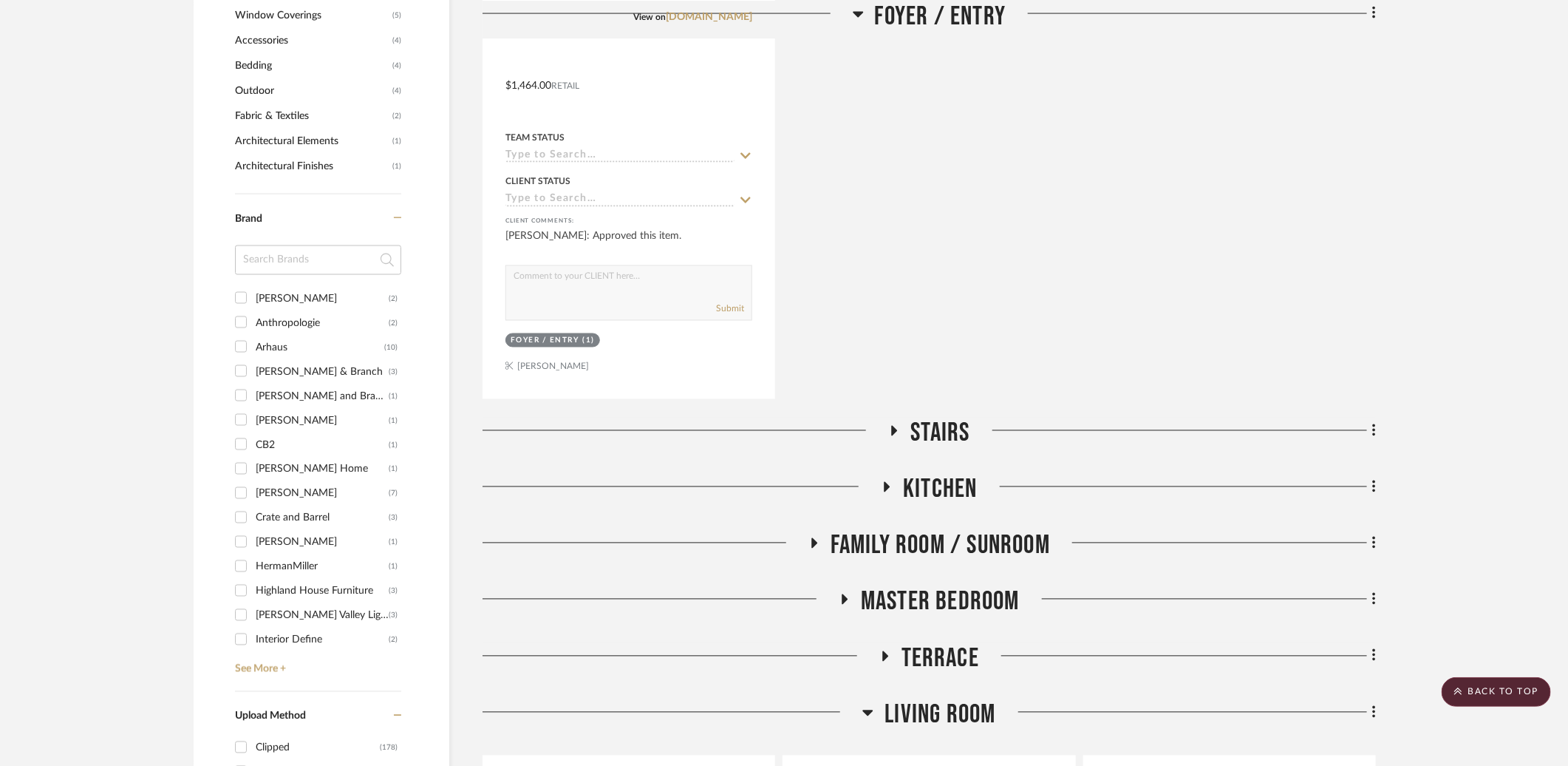 scroll, scrollTop: 1369, scrollLeft: 0, axis: vertical 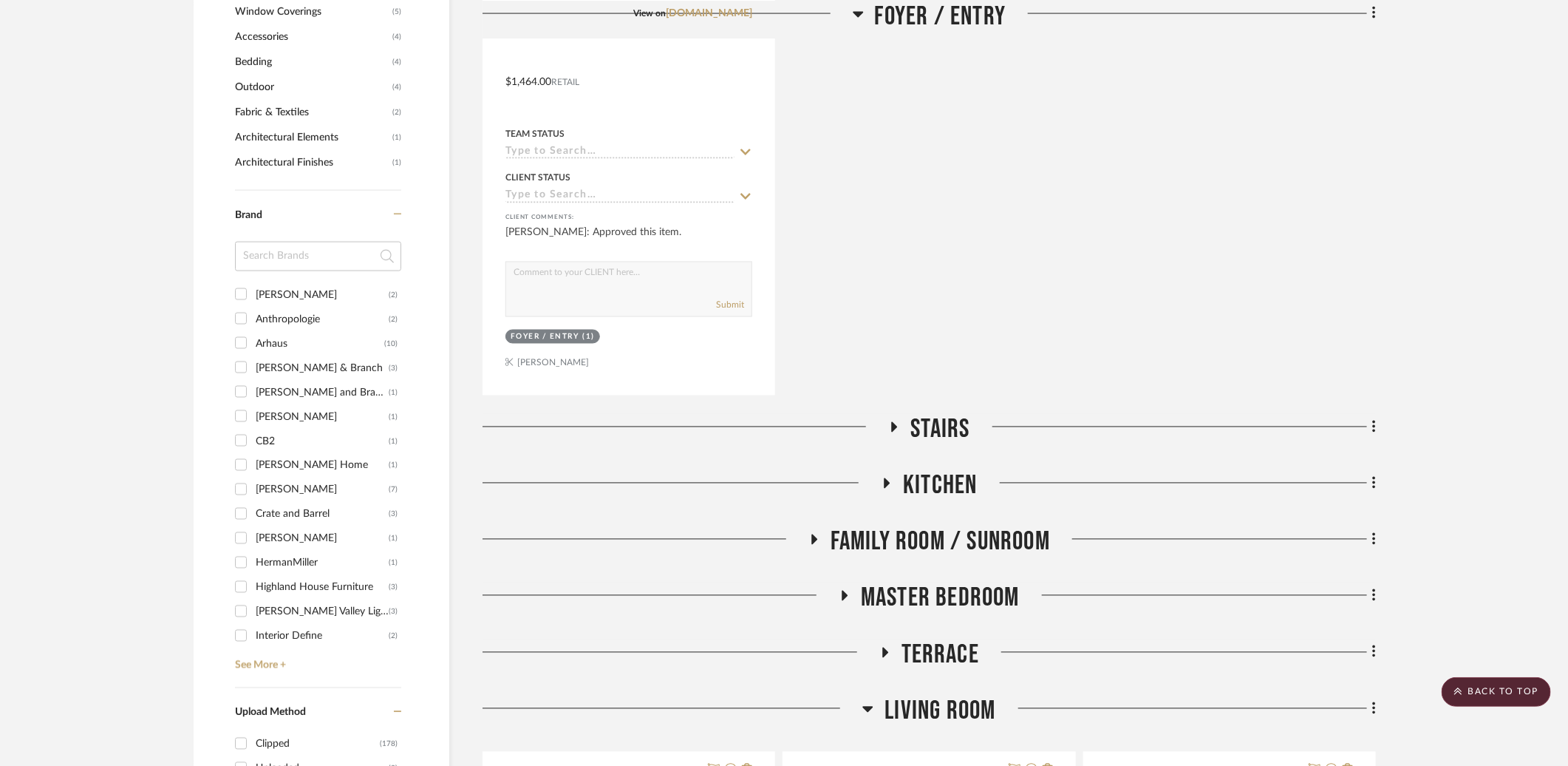 click on "Stairs" 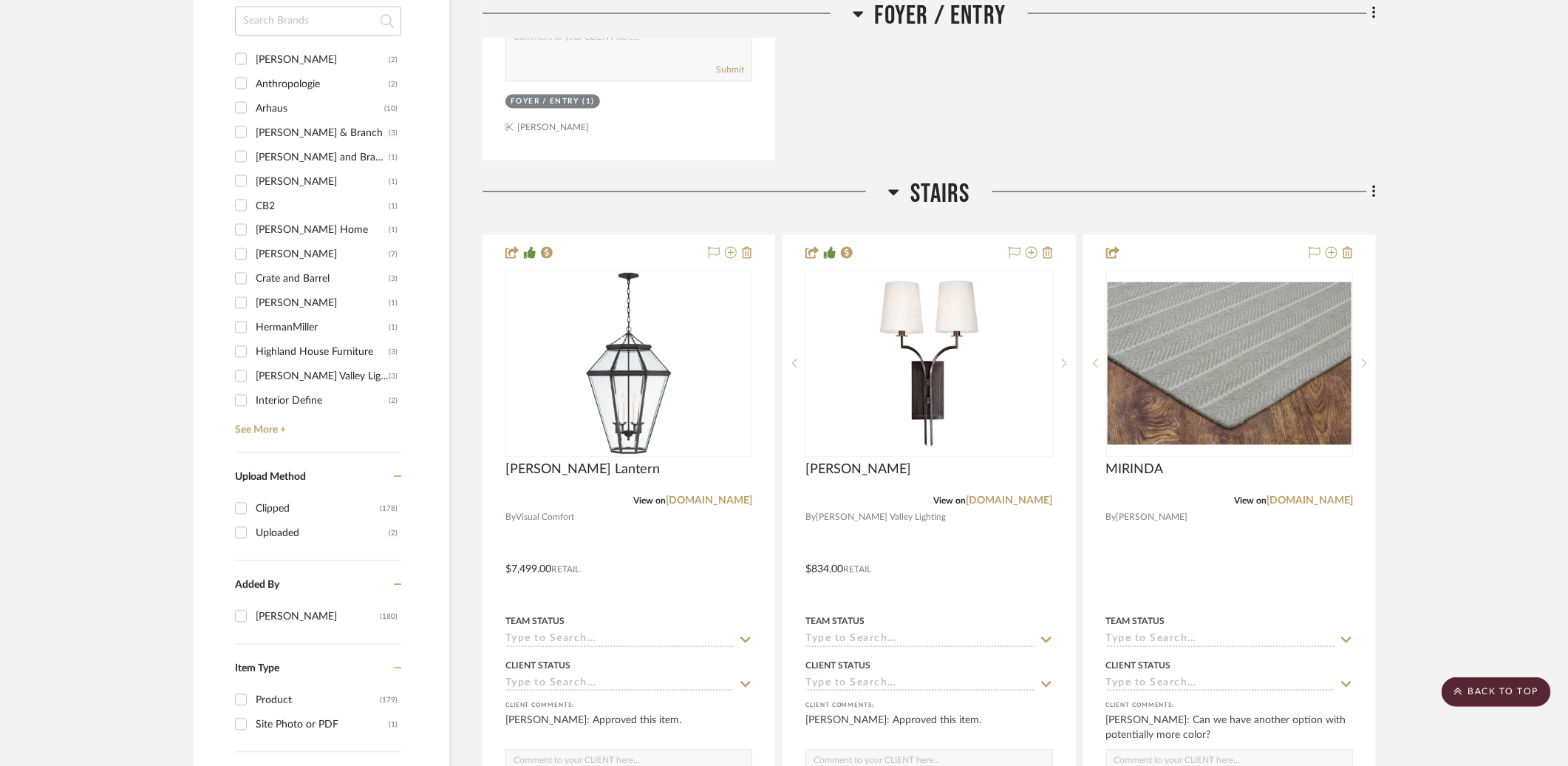 scroll, scrollTop: 1650, scrollLeft: 0, axis: vertical 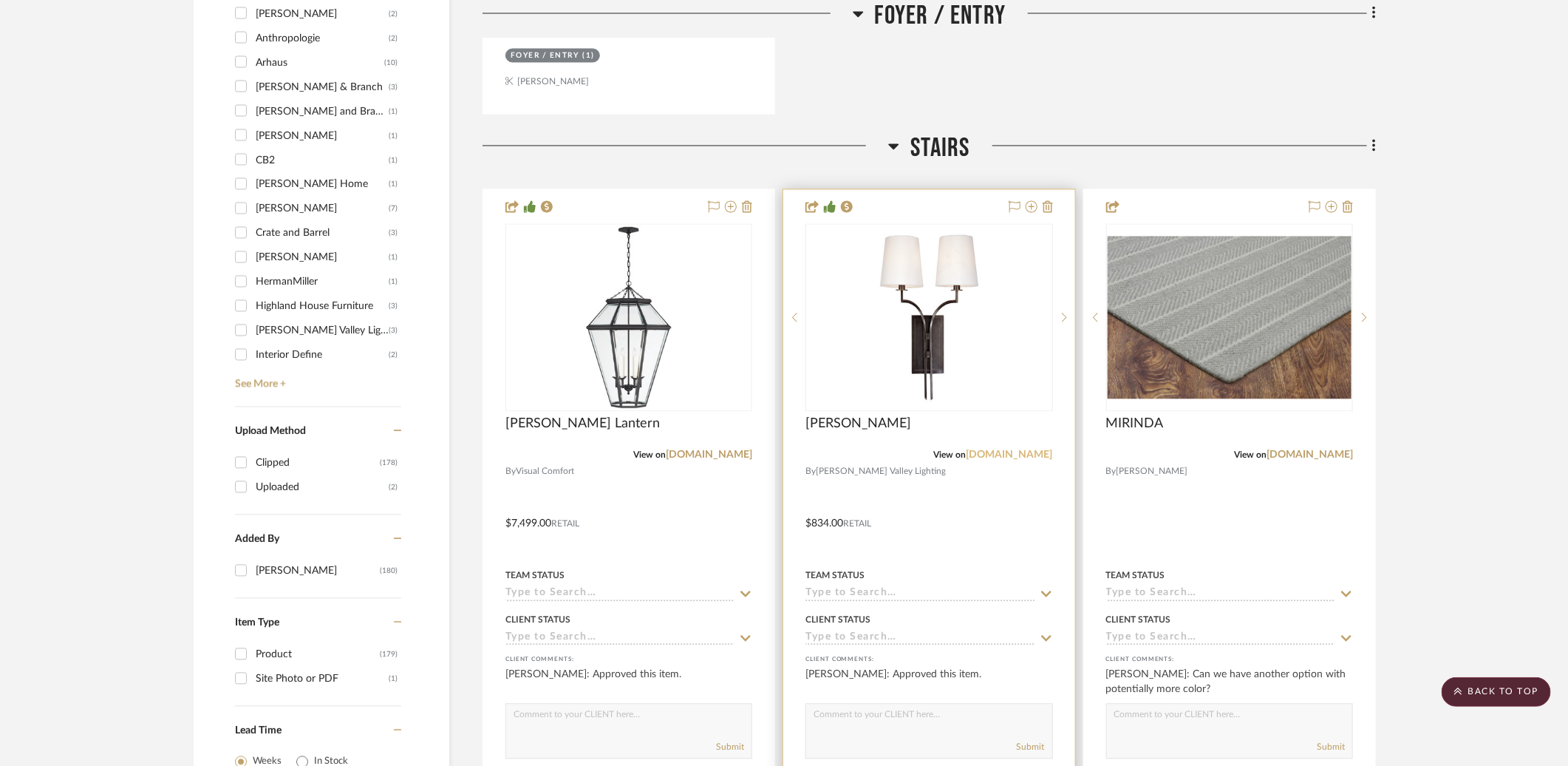 click on "hvlgroup.com" at bounding box center (1009, 455) 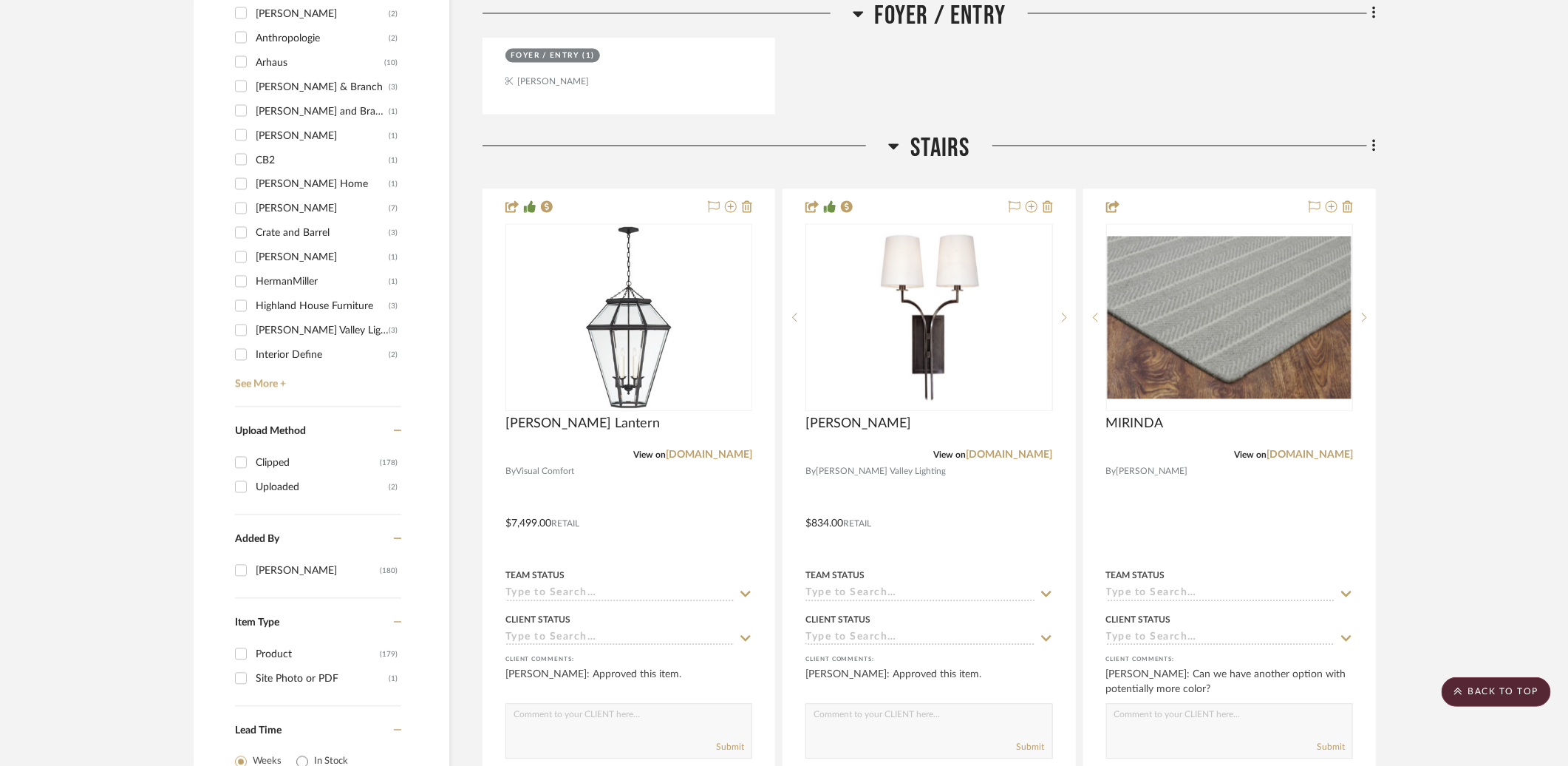 click on "Stairs" 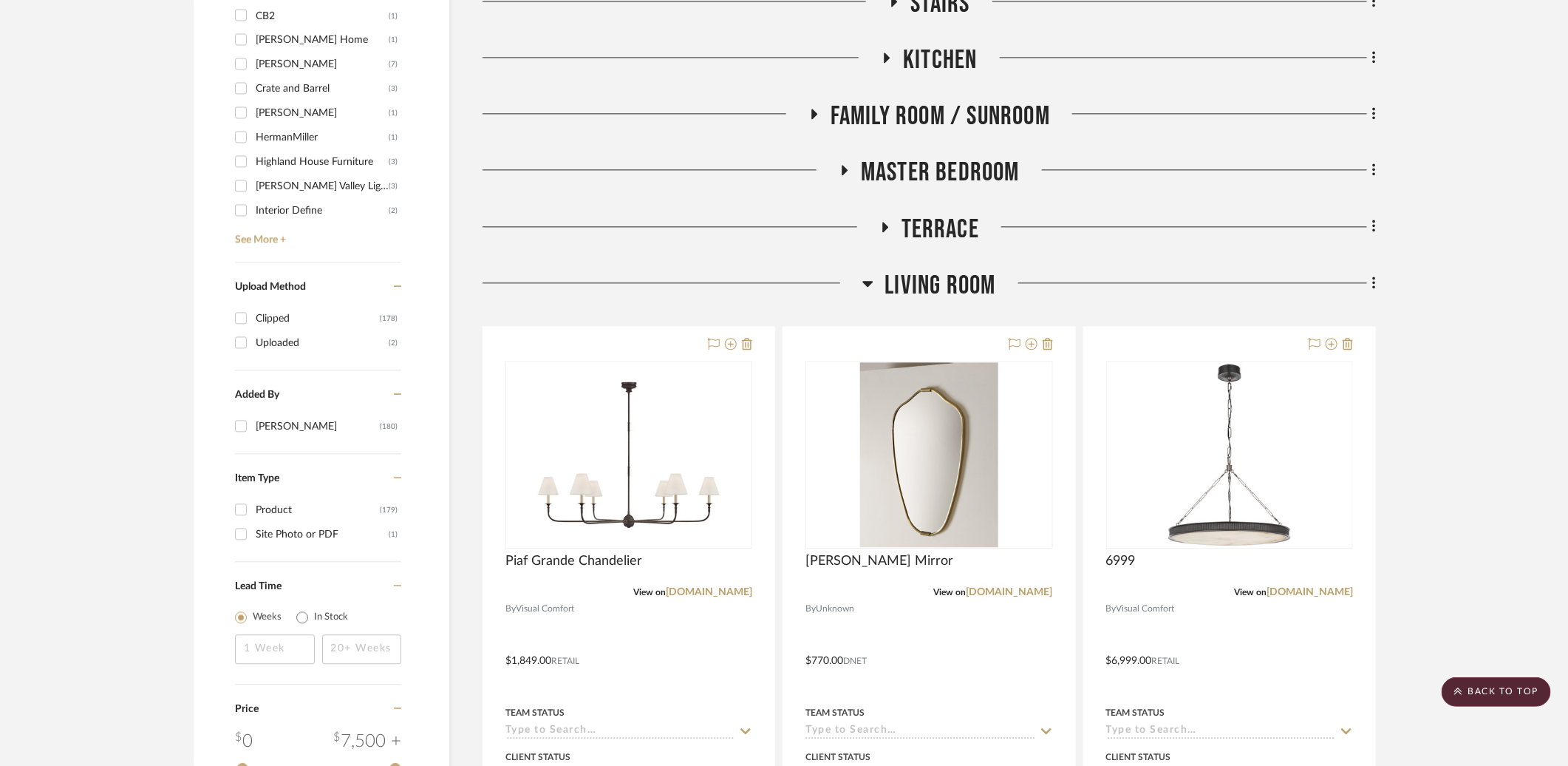 scroll, scrollTop: 1860, scrollLeft: 0, axis: vertical 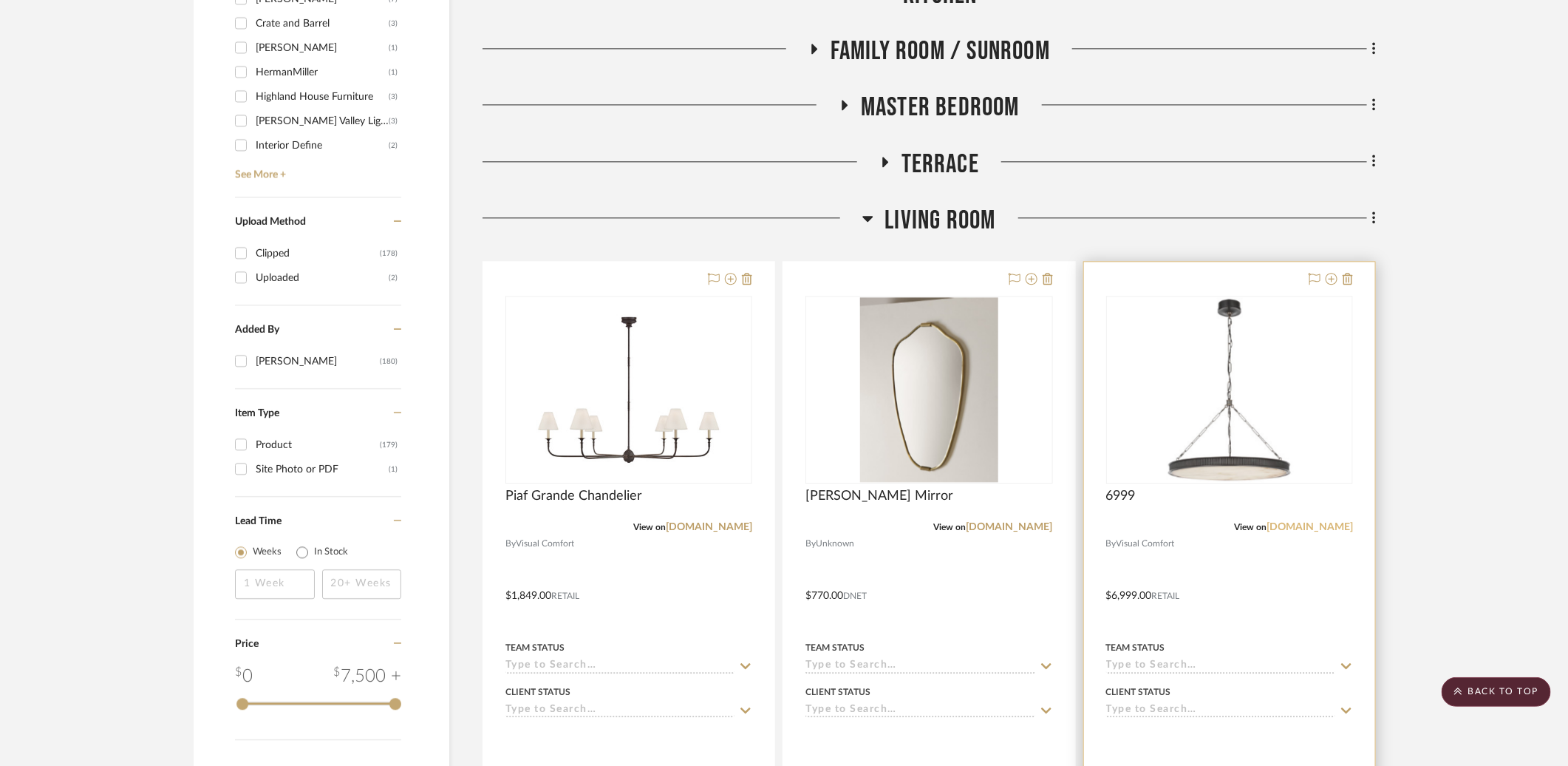 click on "visualcomfort.com" at bounding box center (1309, 527) 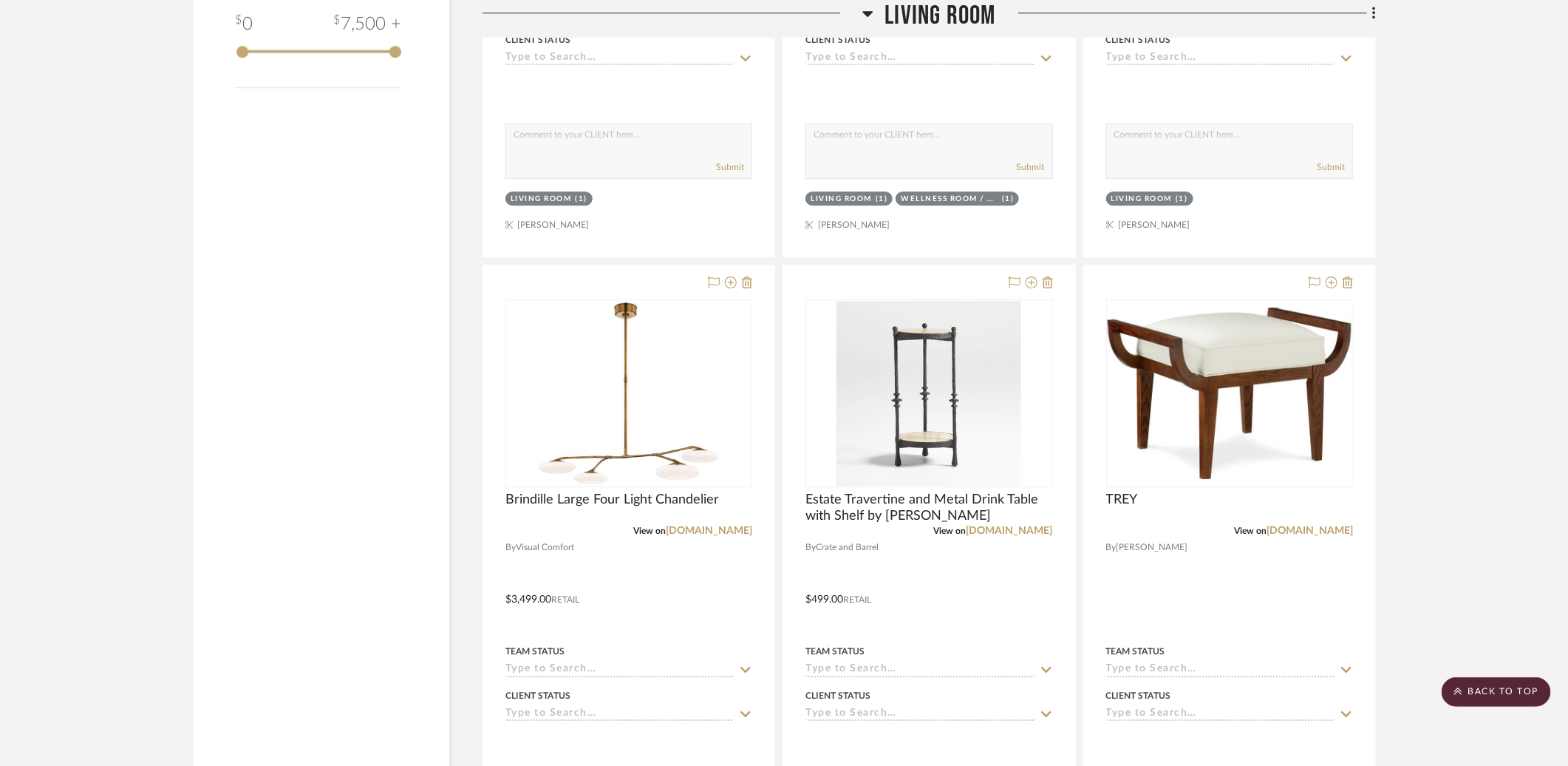 scroll, scrollTop: 2523, scrollLeft: 0, axis: vertical 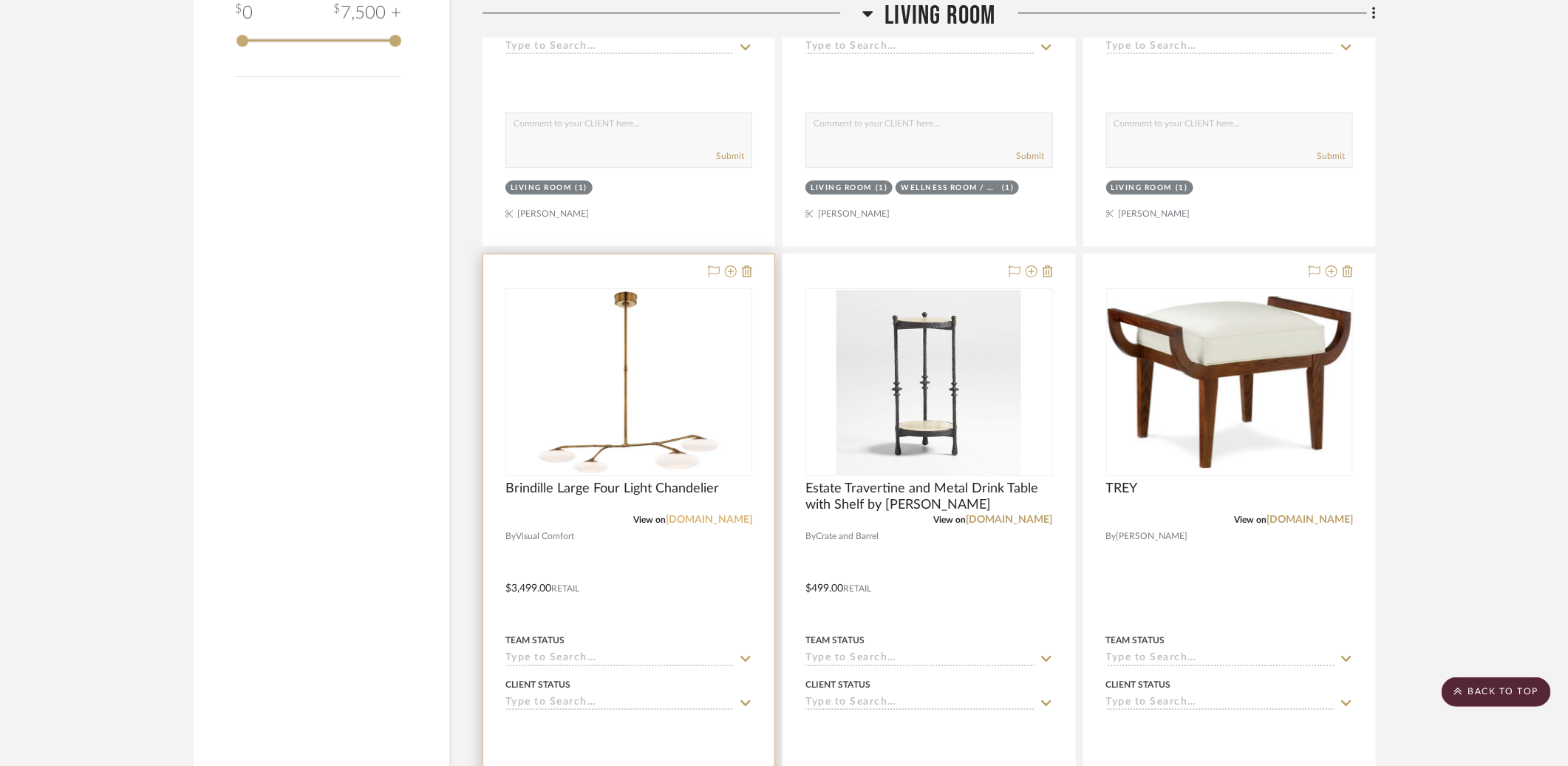 click on "visualcomfort.com" at bounding box center [709, 520] 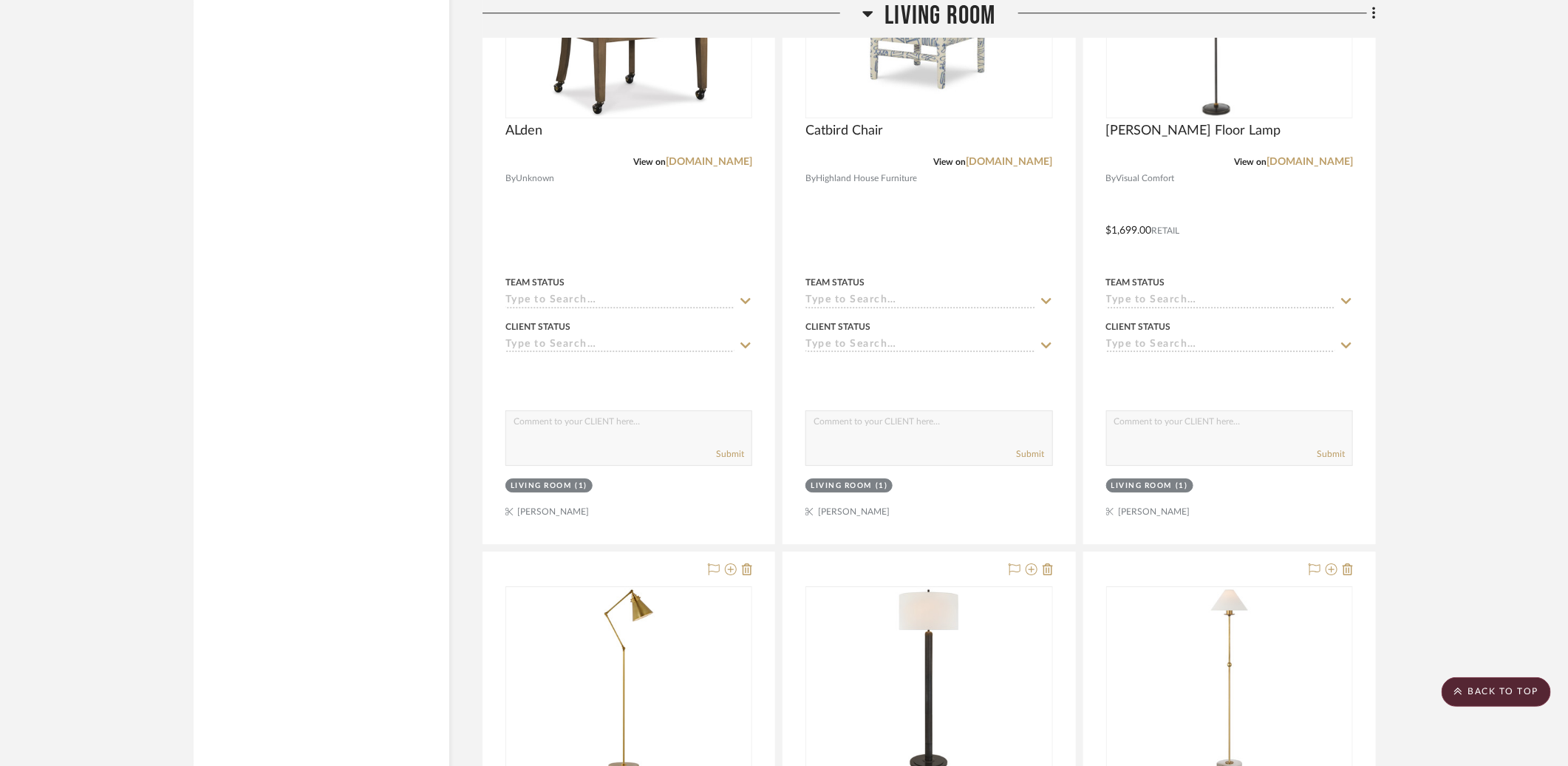 scroll, scrollTop: 5541, scrollLeft: 0, axis: vertical 